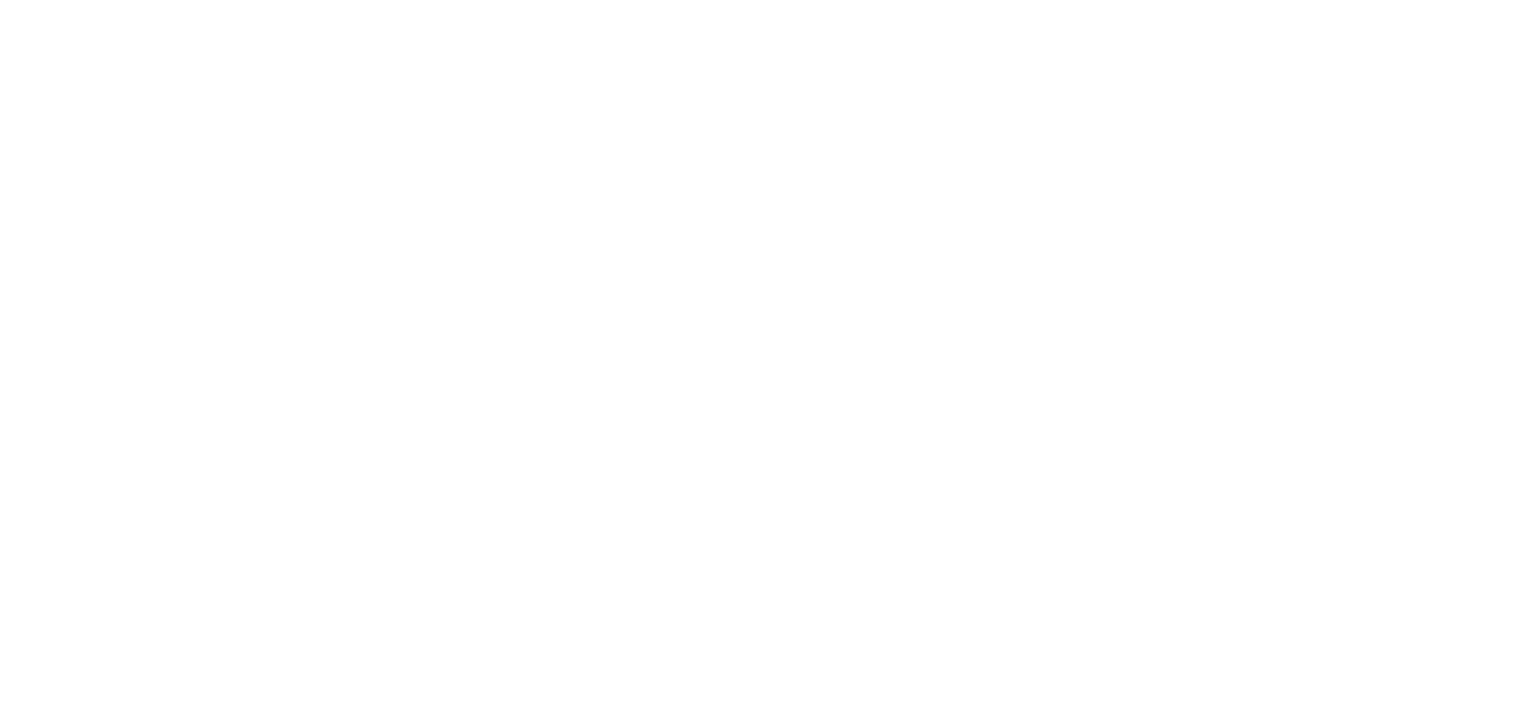 scroll, scrollTop: 0, scrollLeft: 0, axis: both 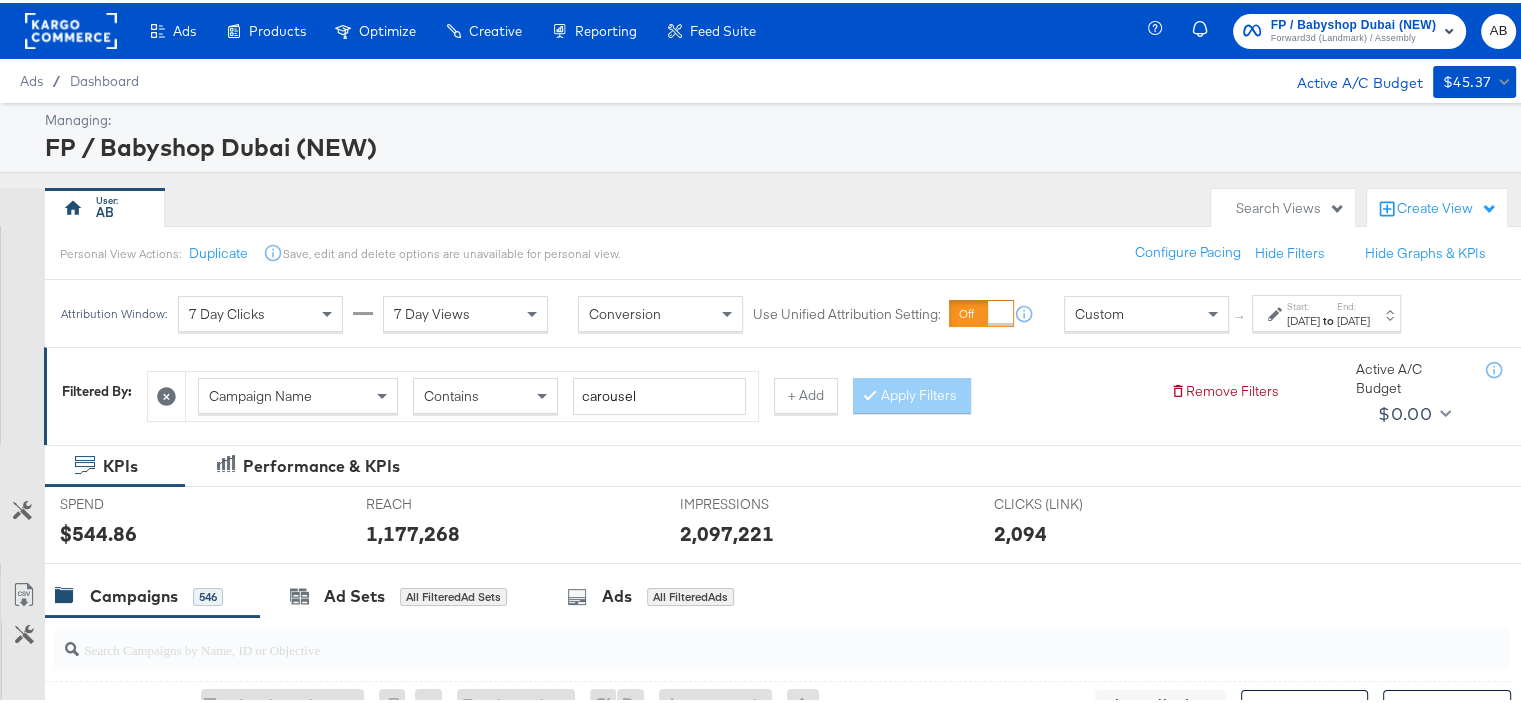 click on "Start:  [DATE]    to     End:  [DATE]" at bounding box center [1326, 310] 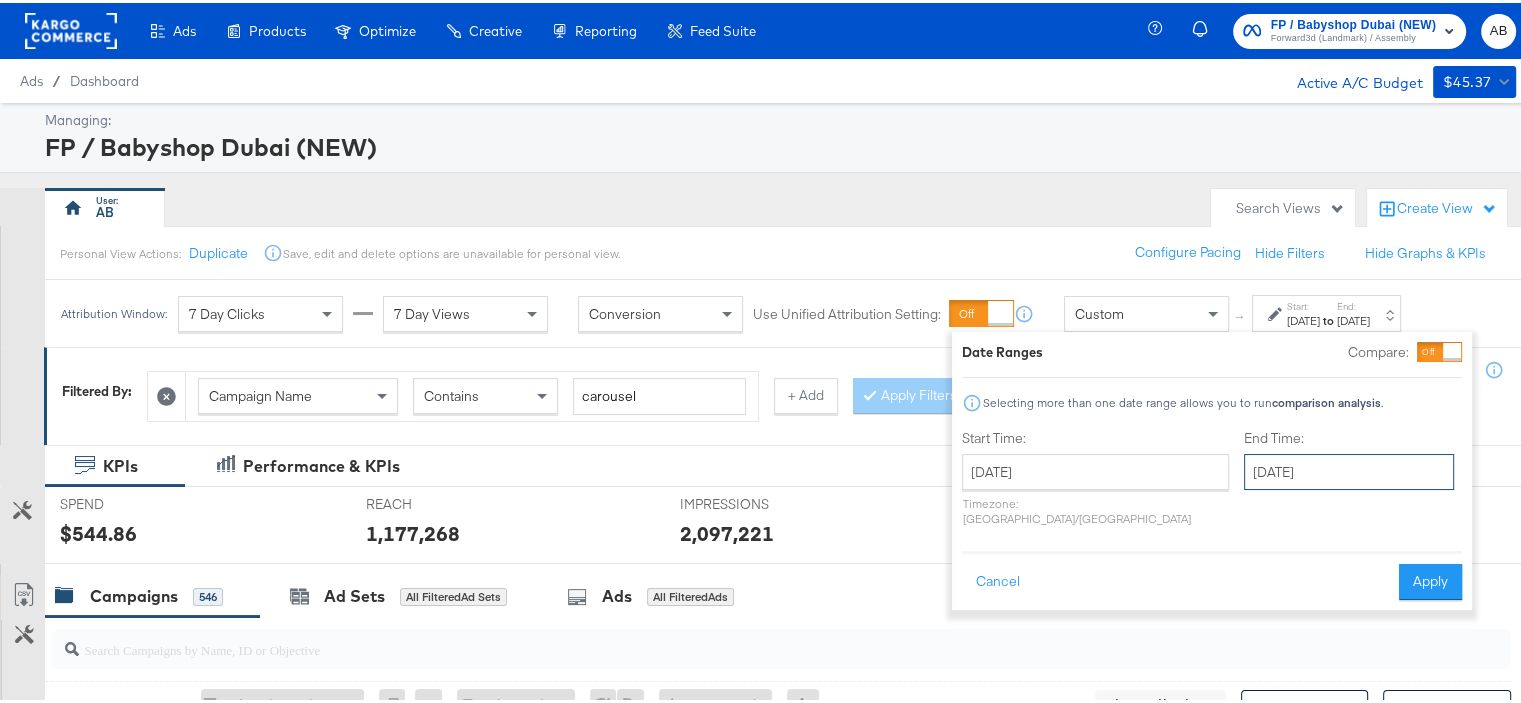 click on "July 20th 2025" at bounding box center [1349, 469] 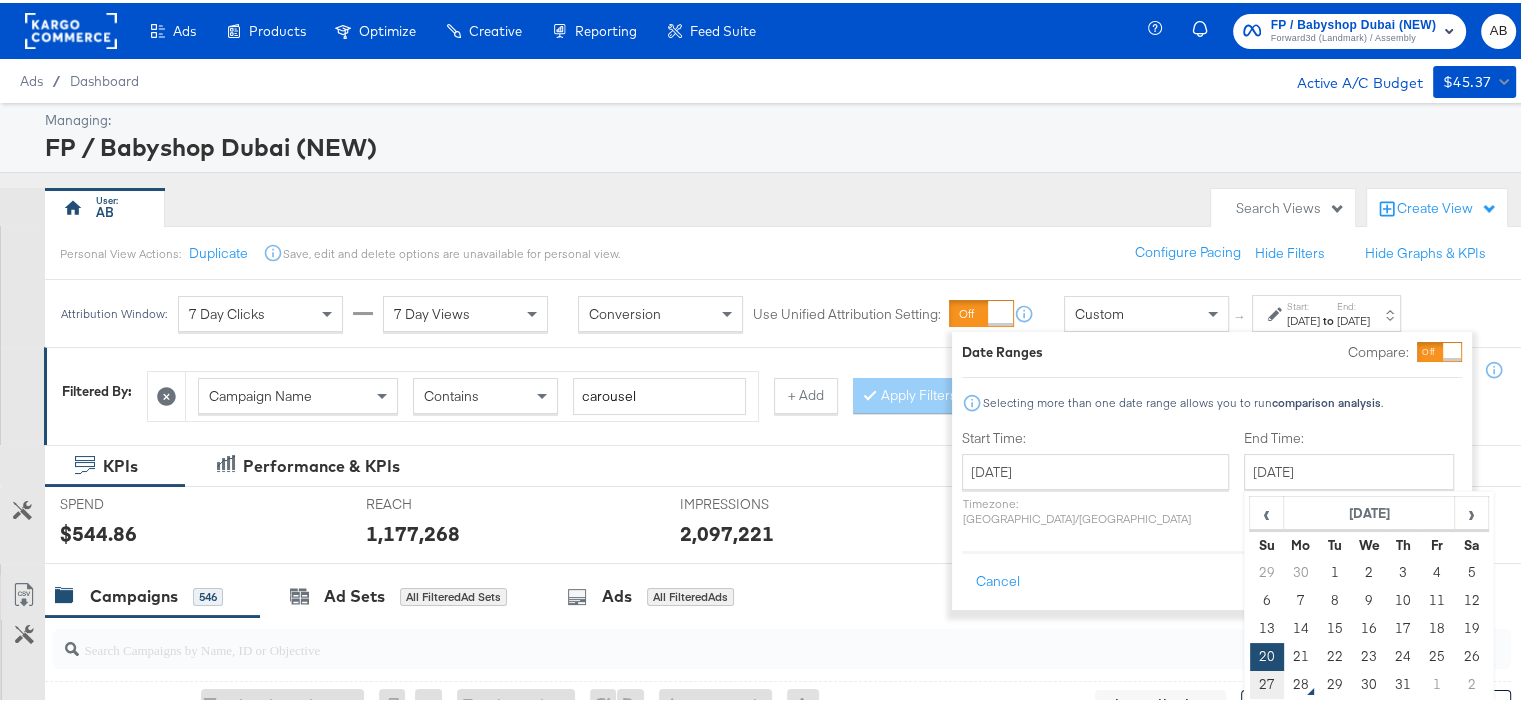 click on "27" at bounding box center (1267, 682) 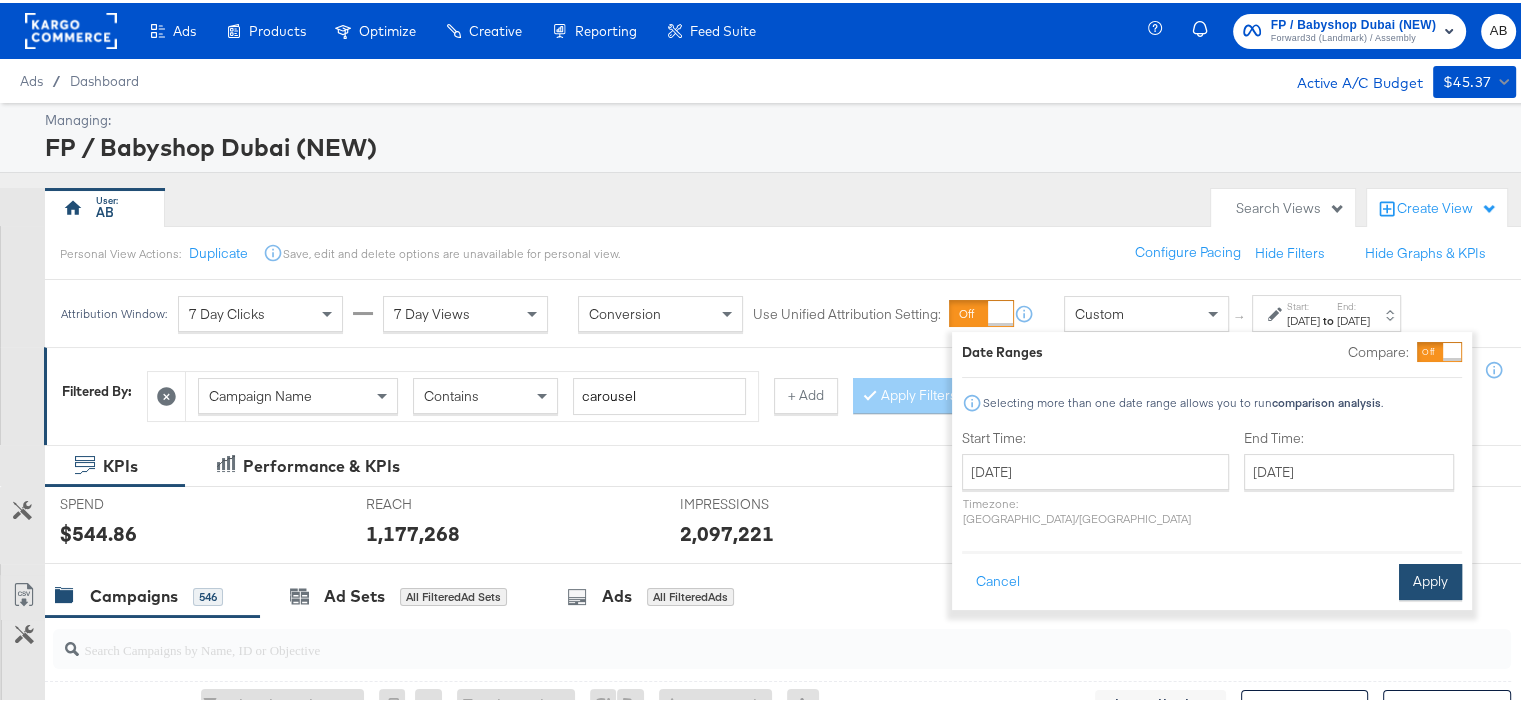 click on "Apply" at bounding box center [1430, 579] 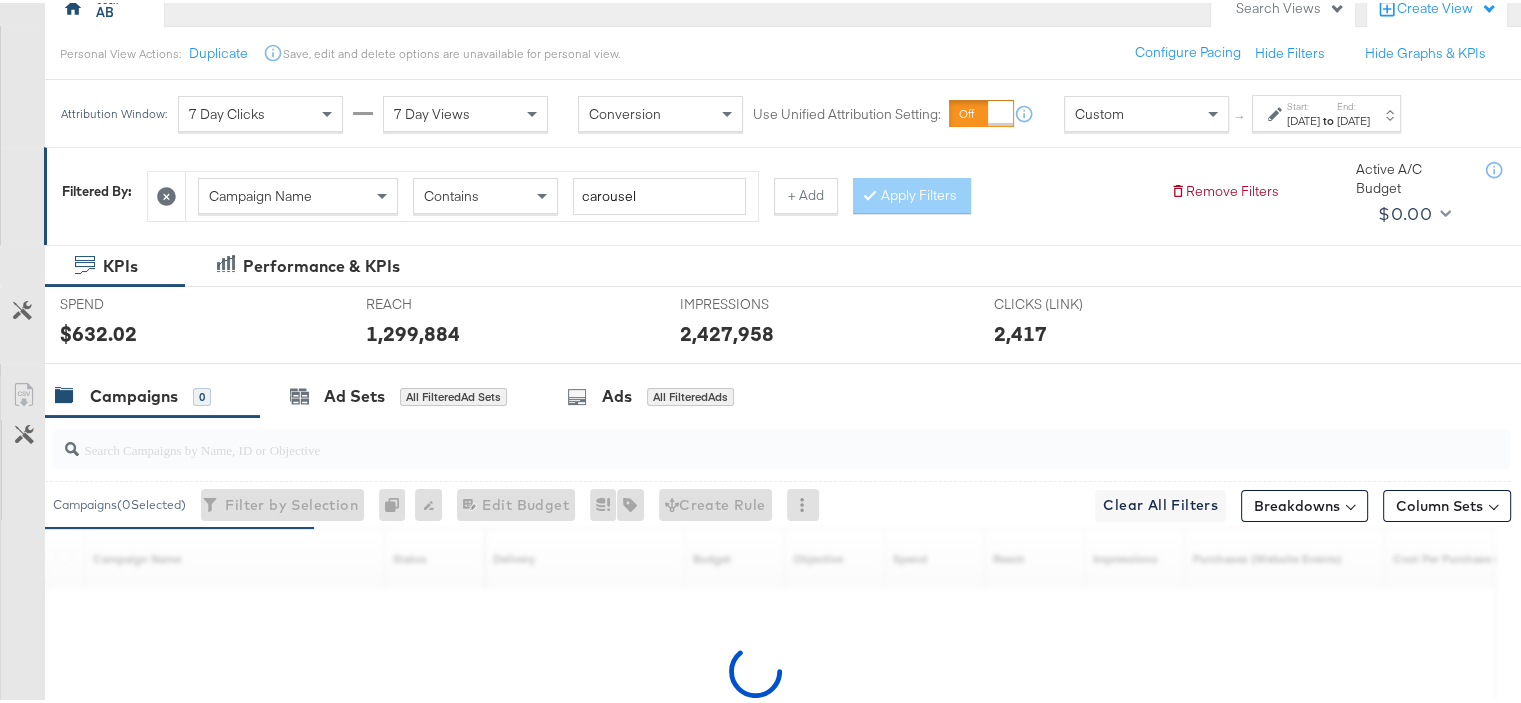 scroll, scrollTop: 100, scrollLeft: 0, axis: vertical 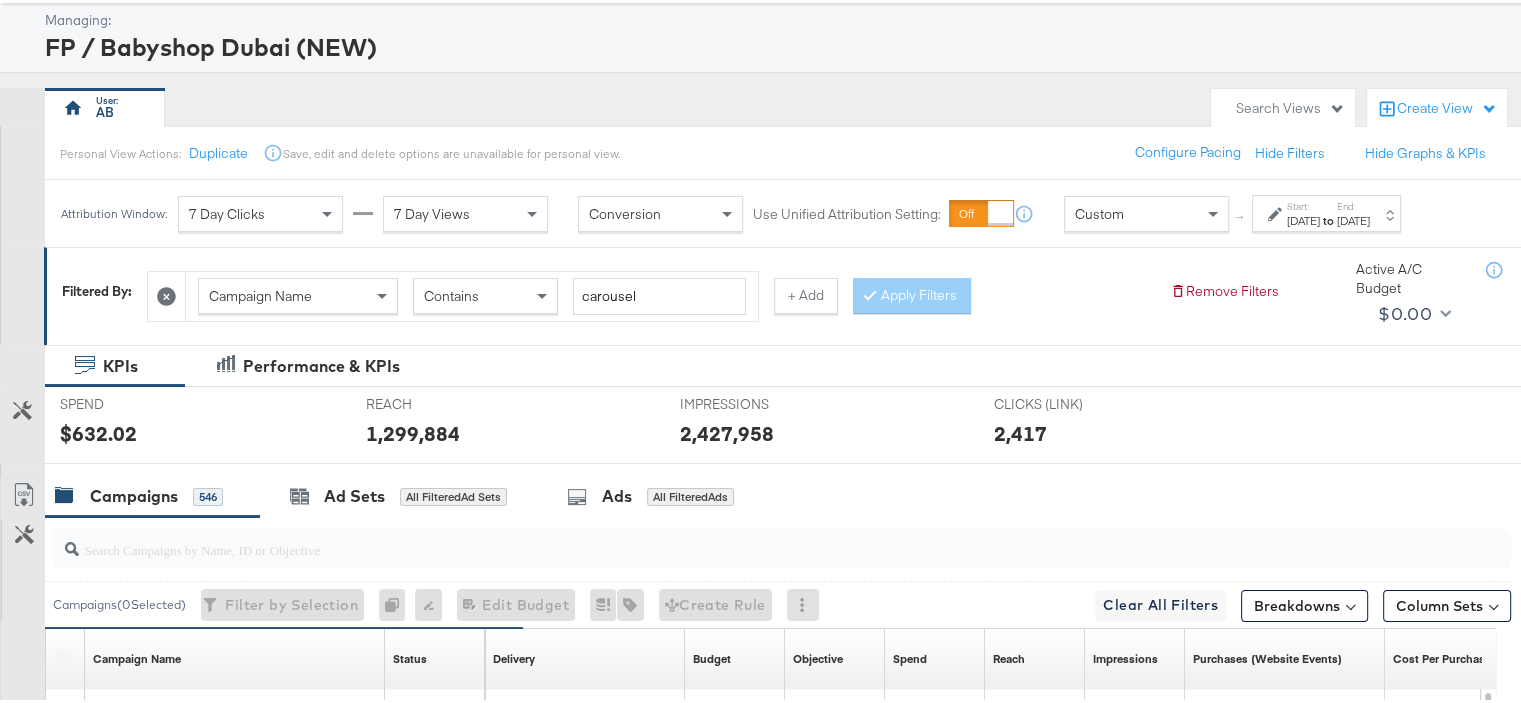click 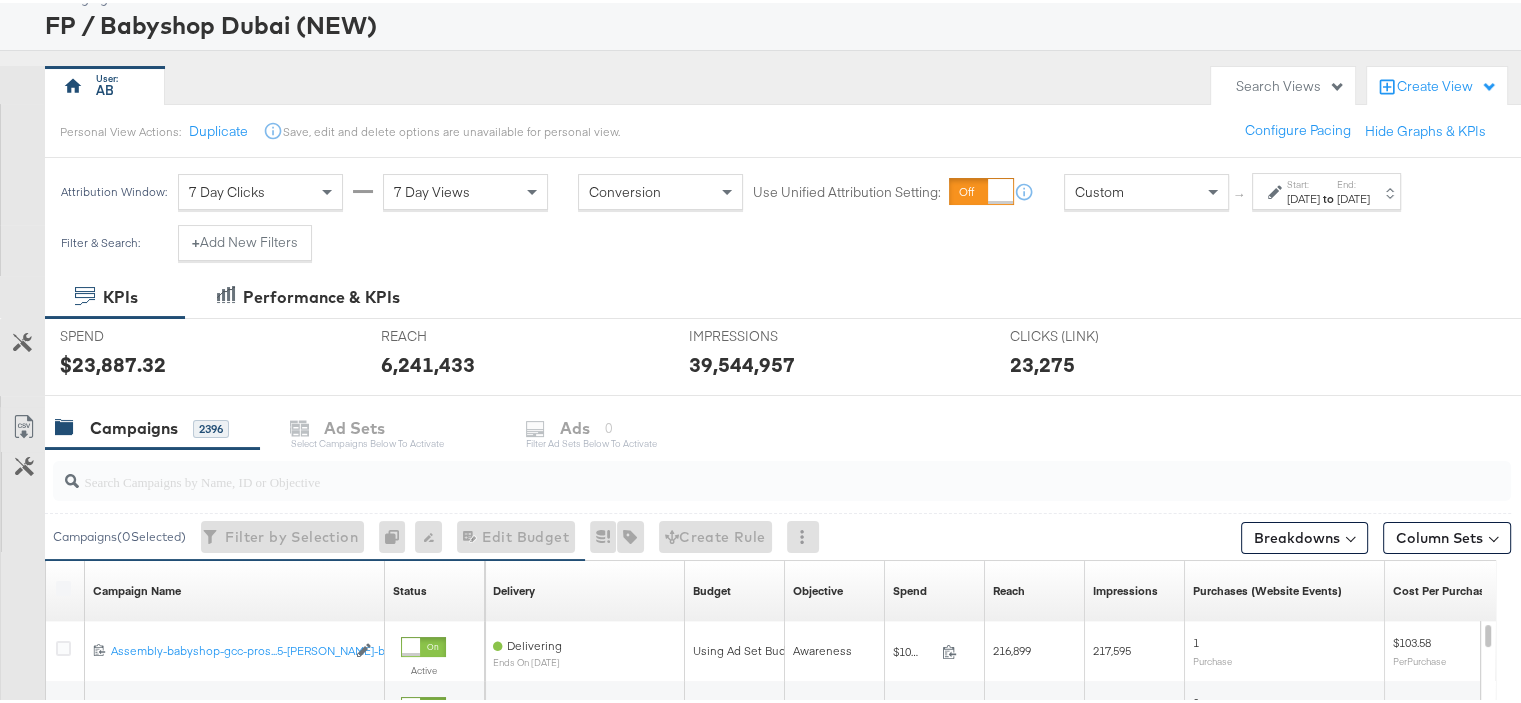 scroll, scrollTop: 100, scrollLeft: 0, axis: vertical 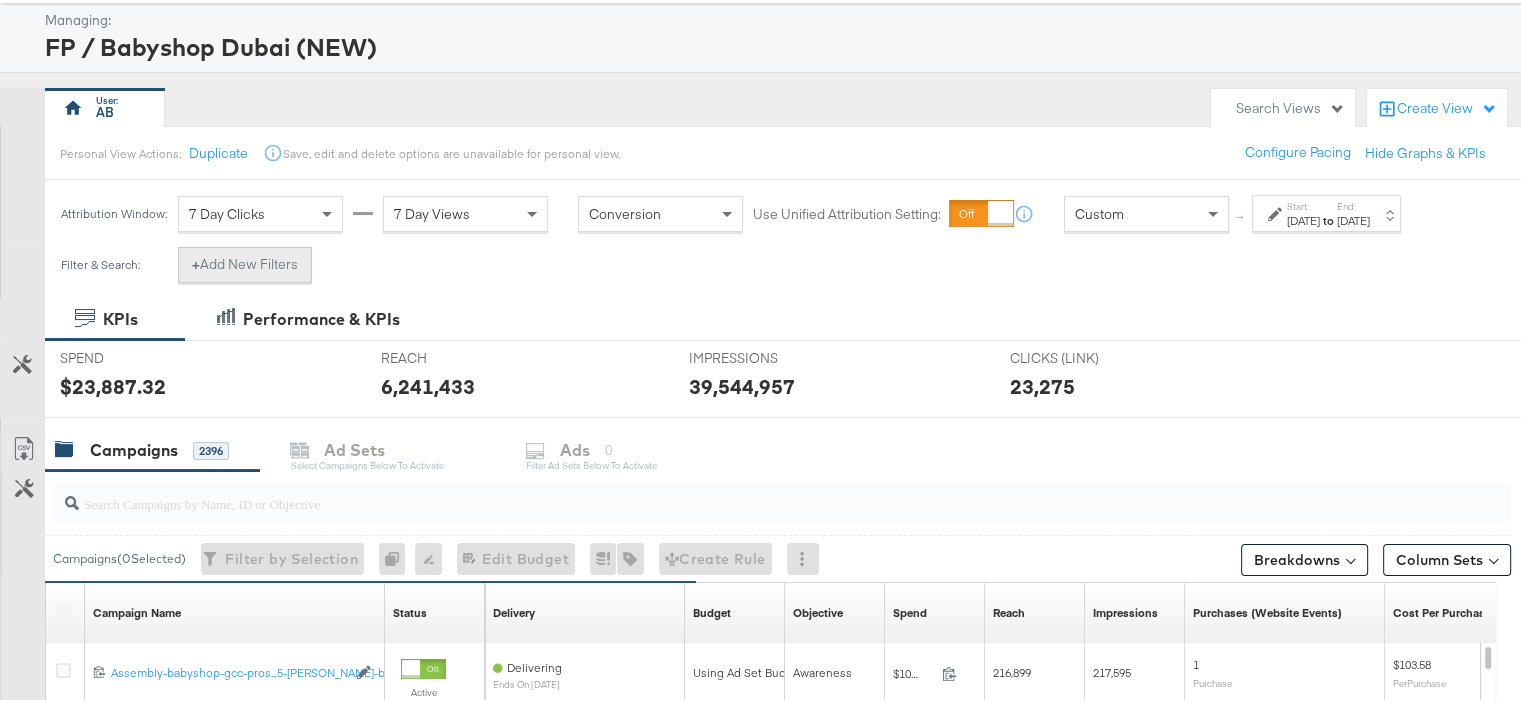 click on "+  Add New Filters" at bounding box center [245, 262] 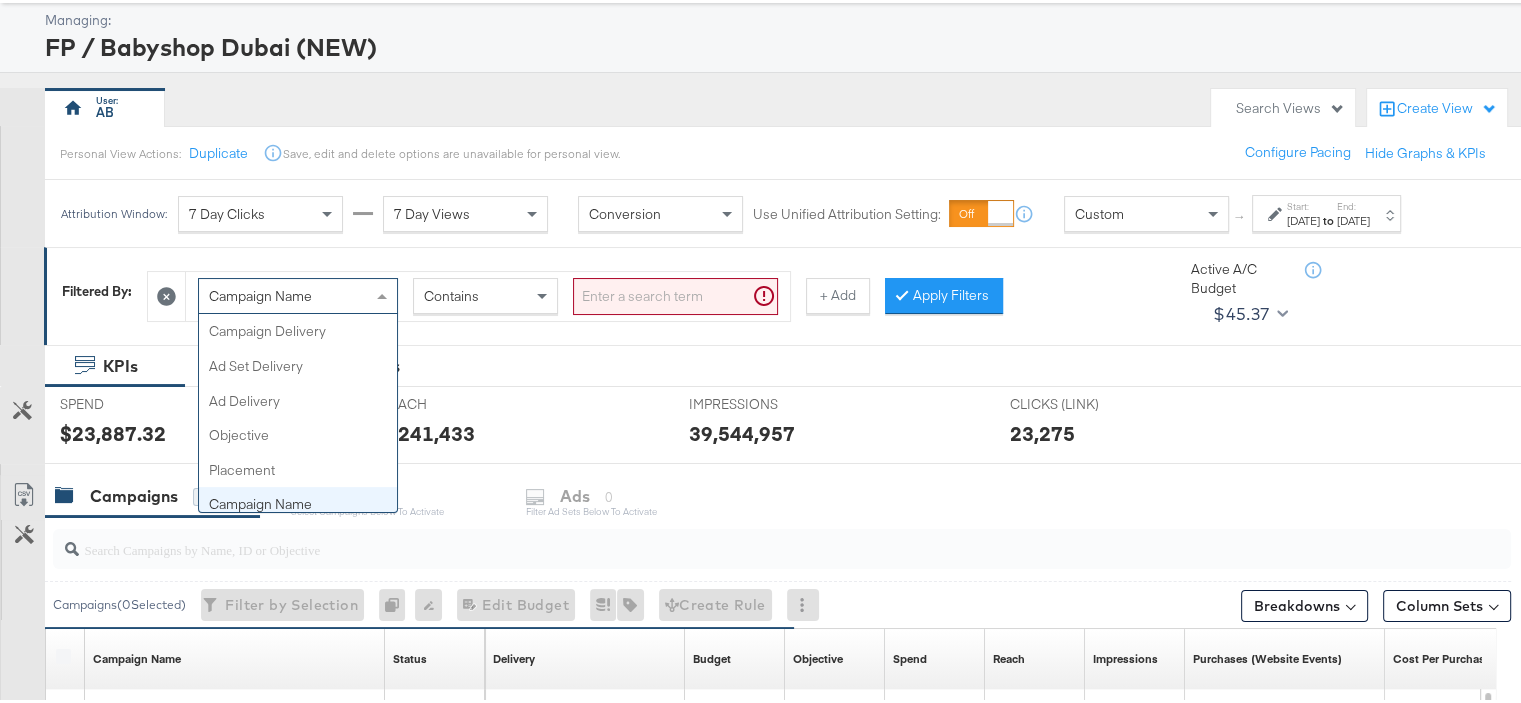 click at bounding box center (384, 293) 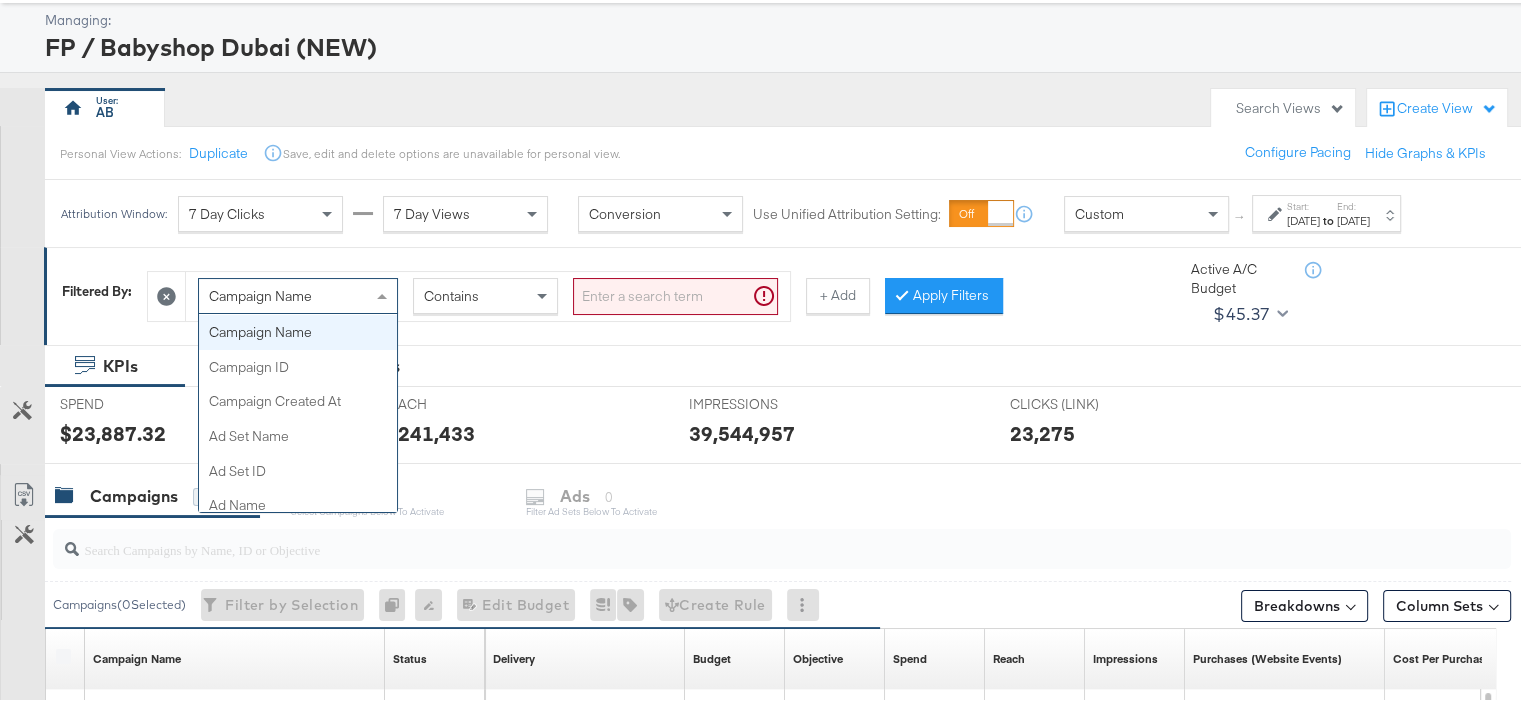 click on "Campaign Name" at bounding box center (298, 293) 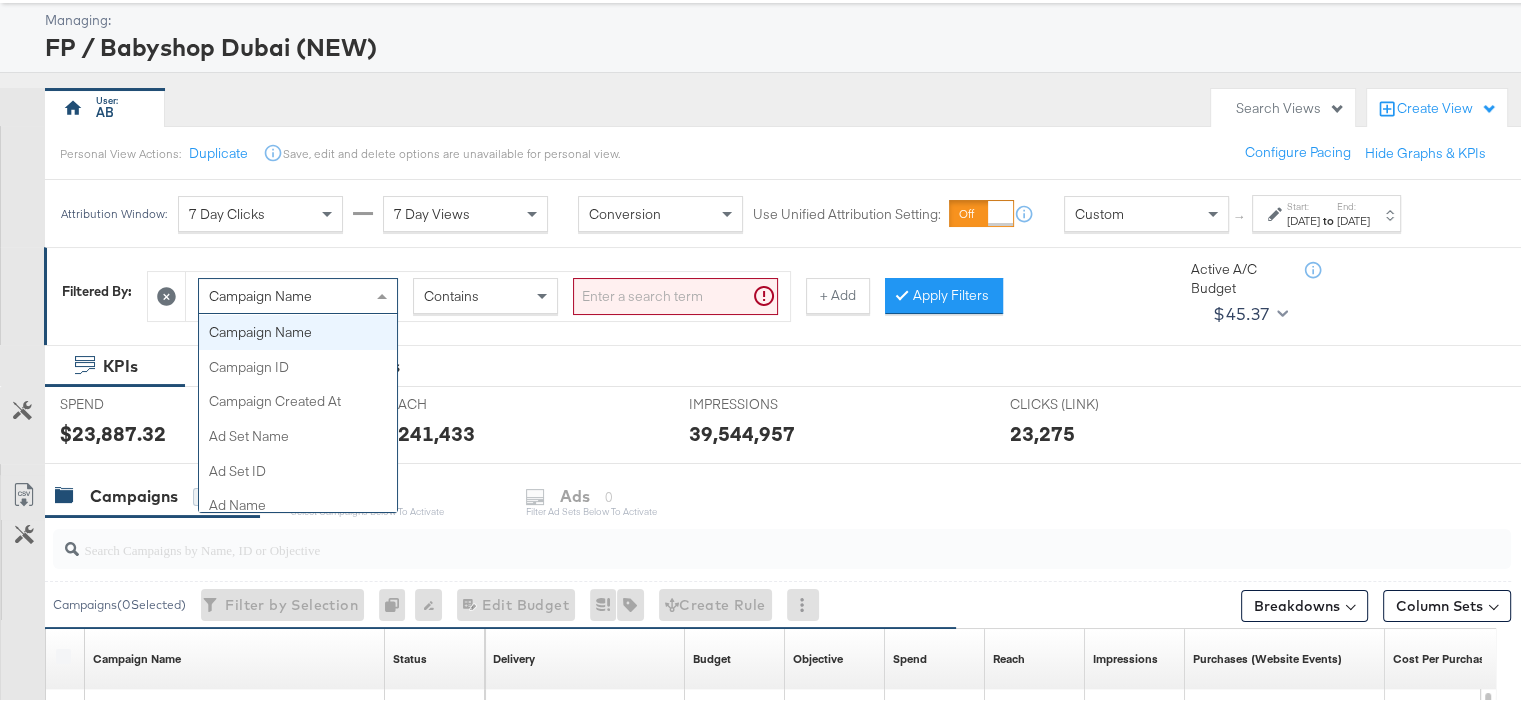 click at bounding box center (384, 293) 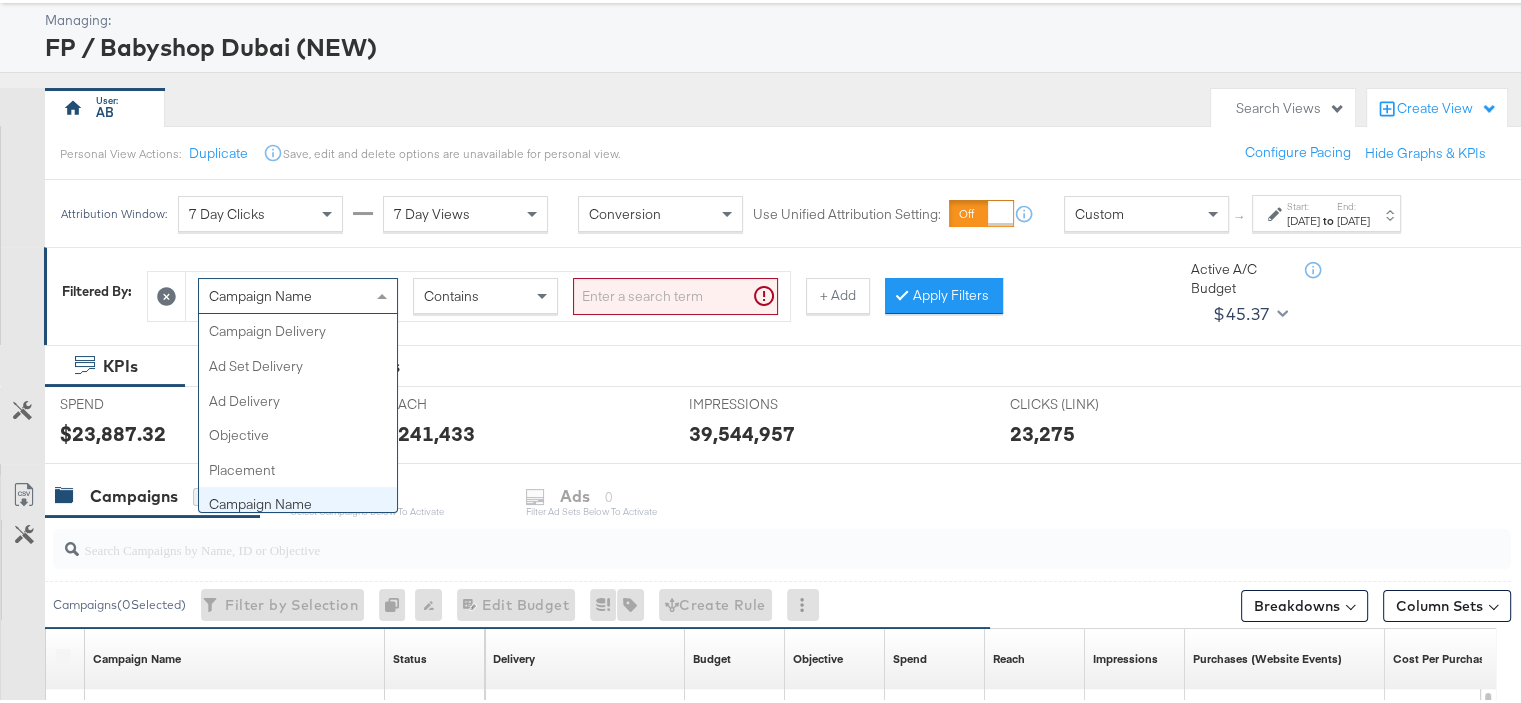 click on "Campaign Name" at bounding box center (298, 293) 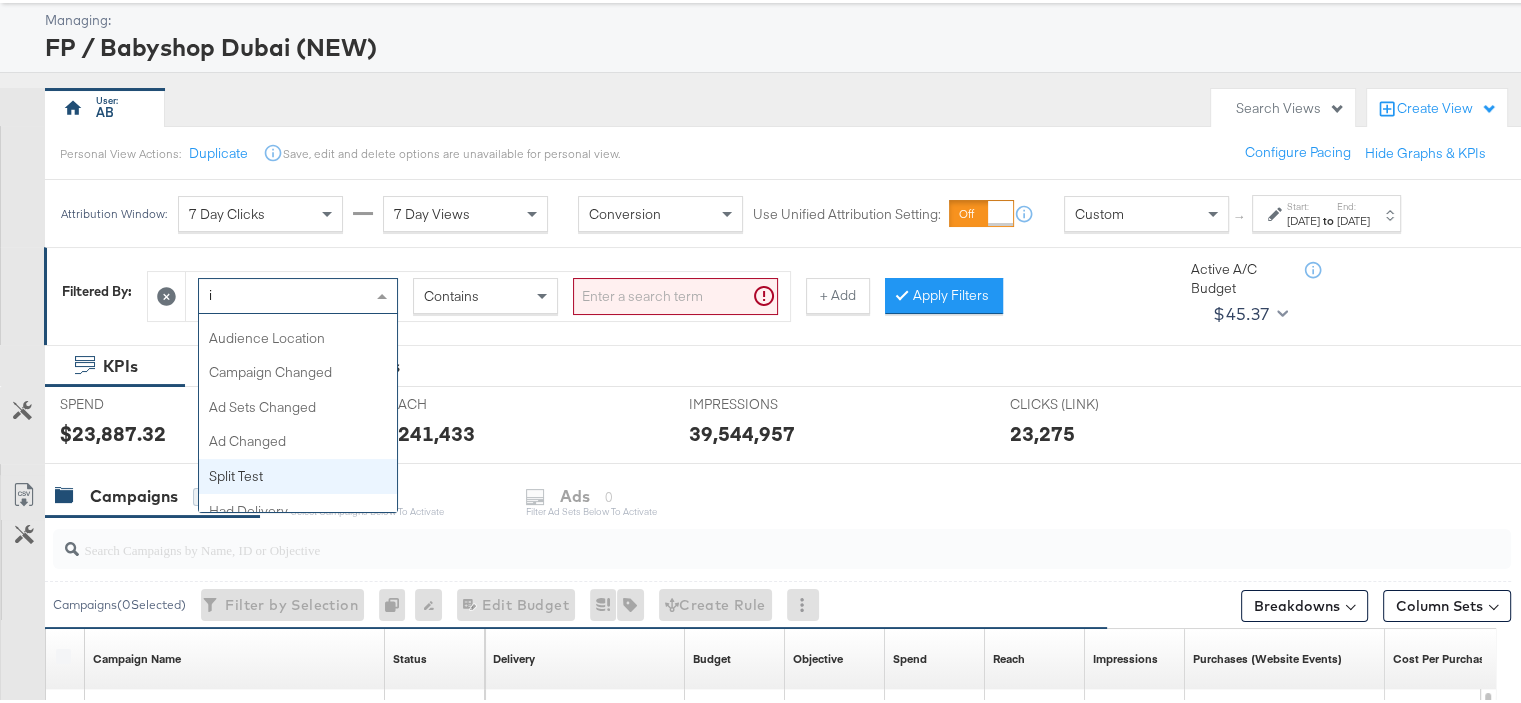 type on "im" 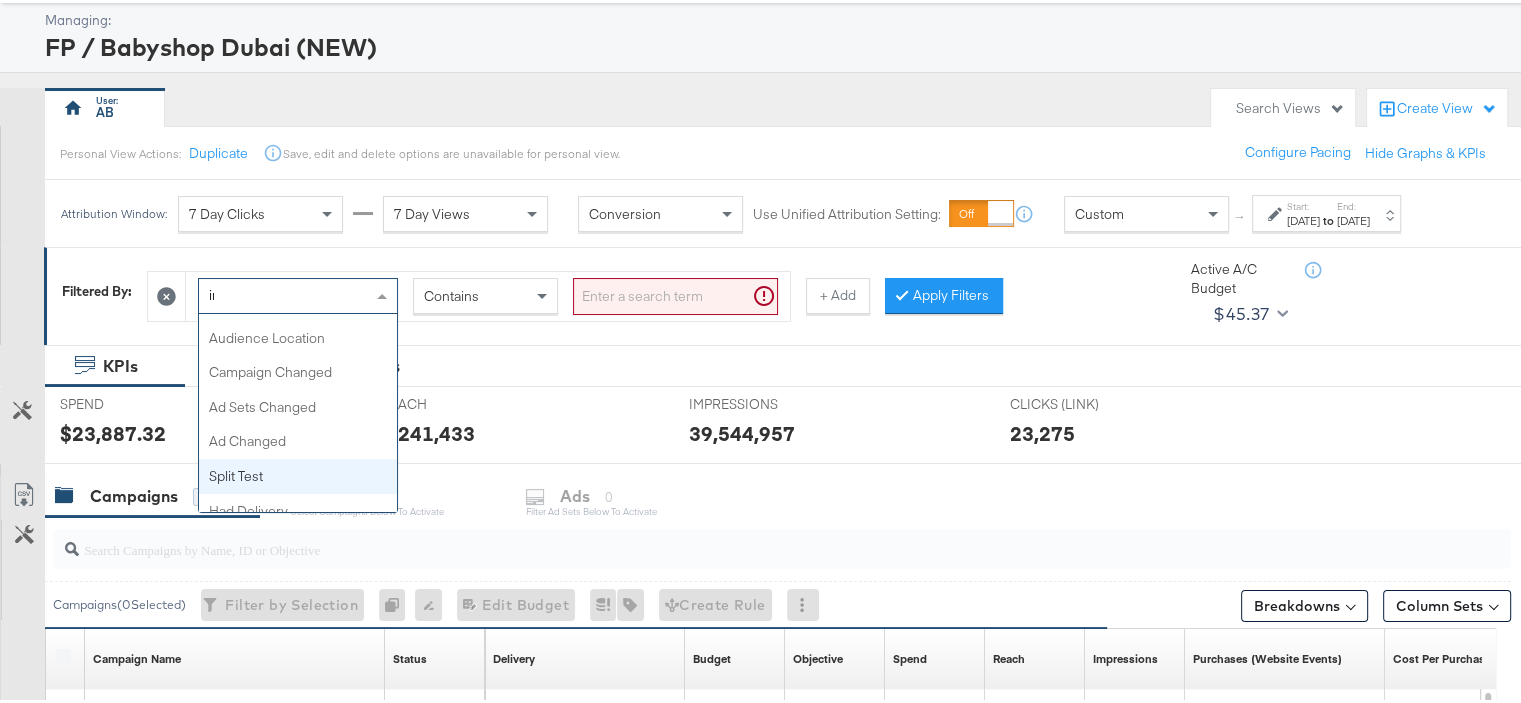 scroll, scrollTop: 96, scrollLeft: 0, axis: vertical 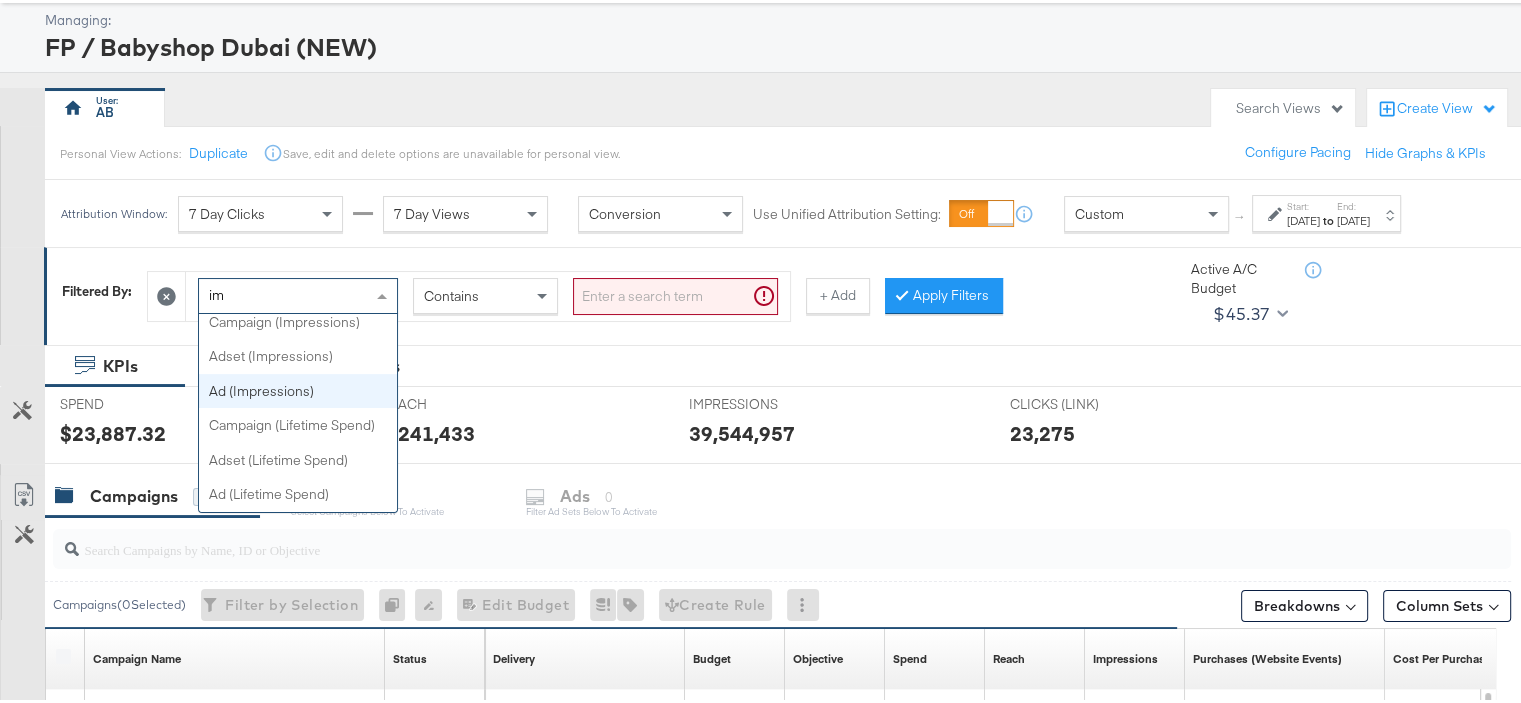 type 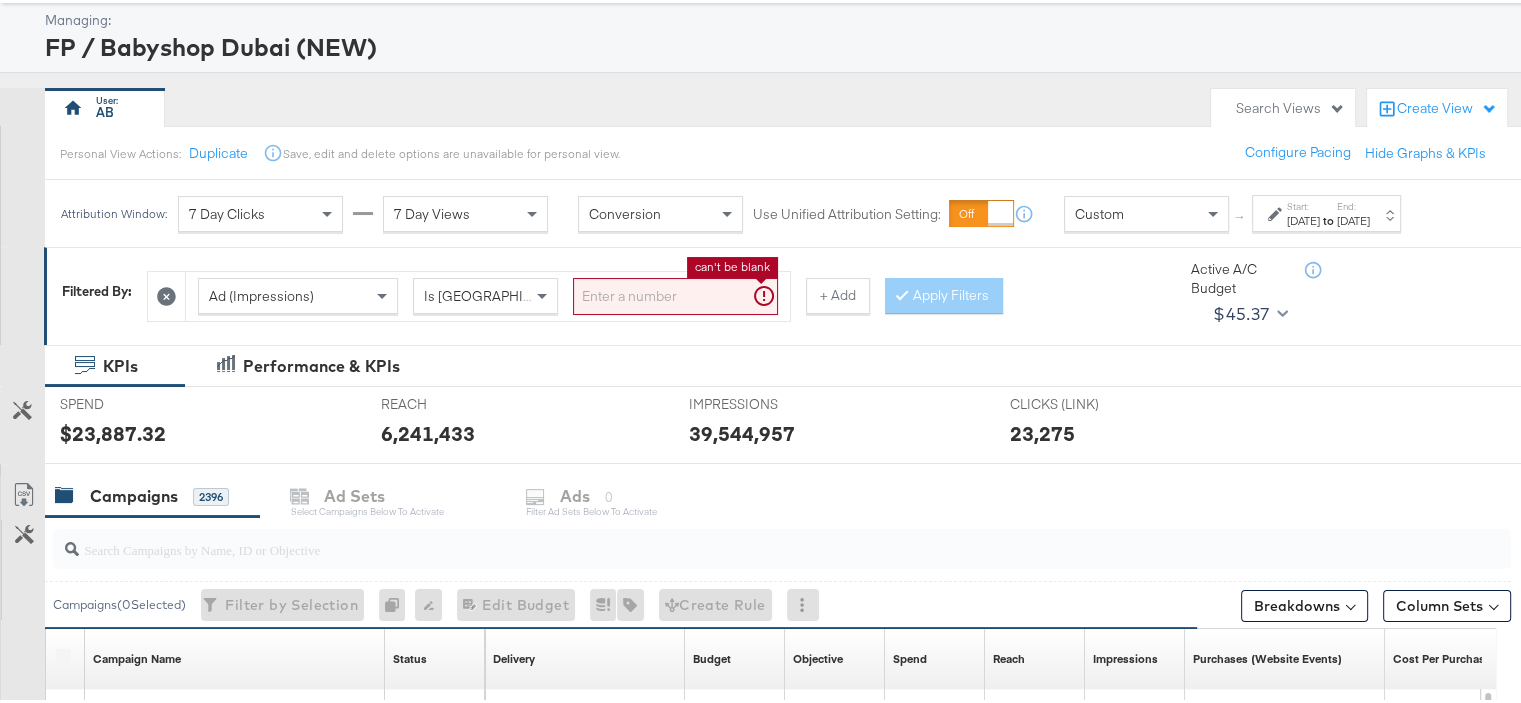 click at bounding box center (675, 293) 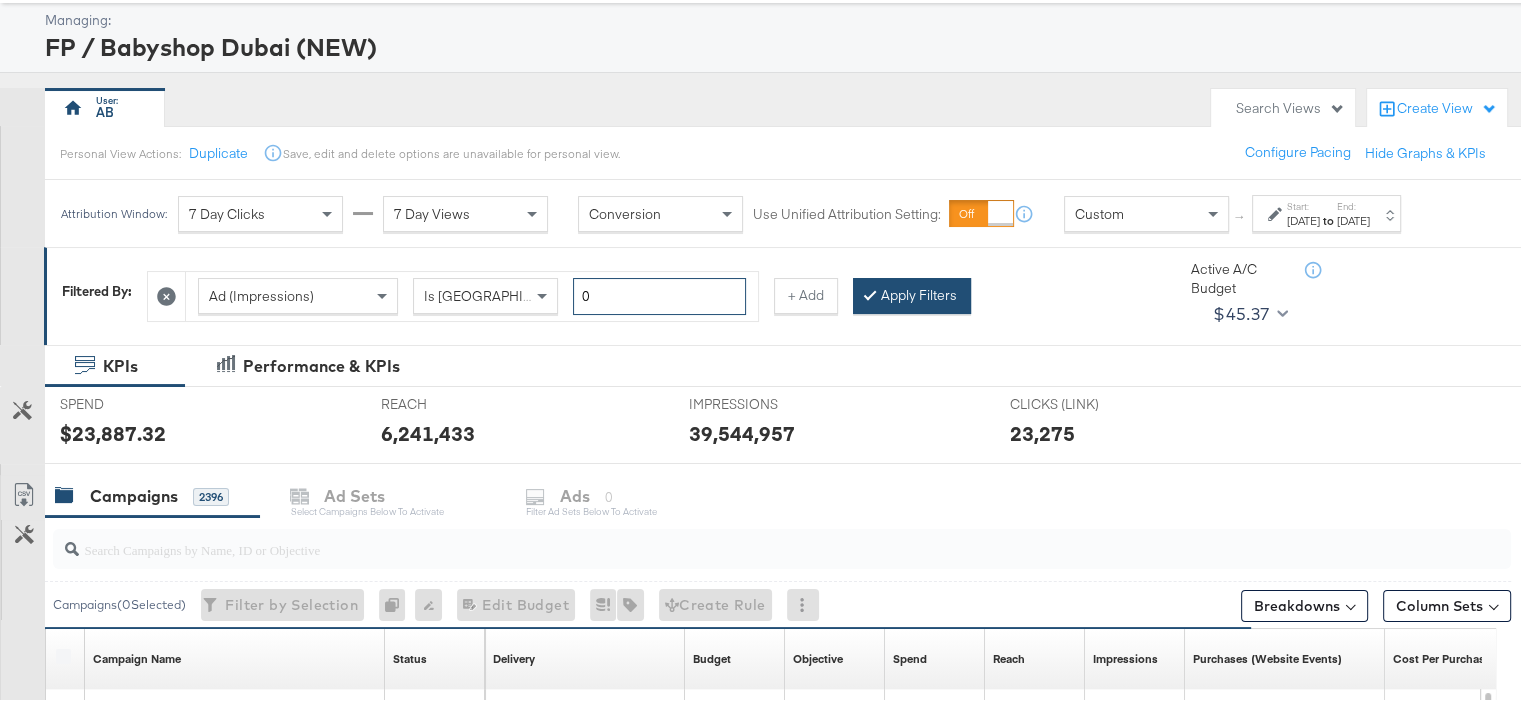 type on "0" 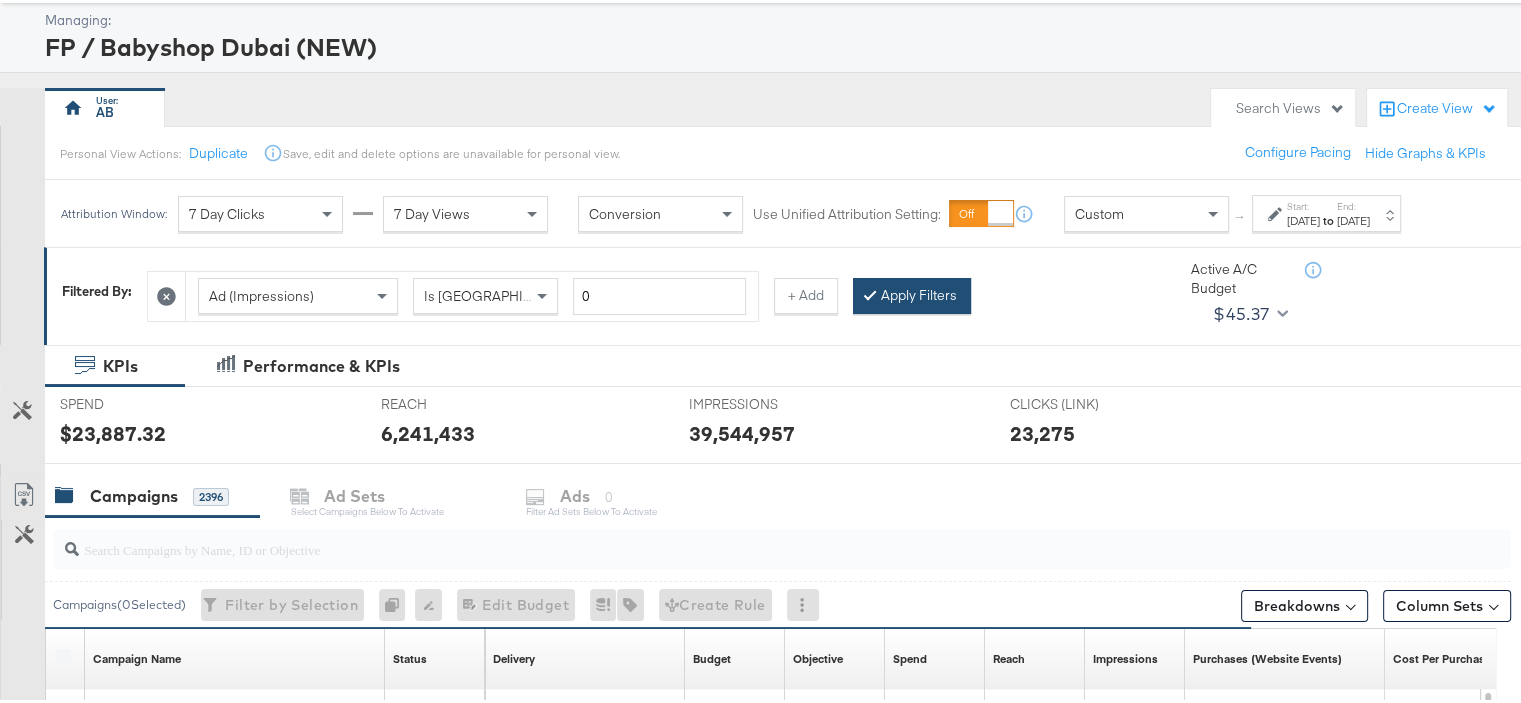 click on "Apply Filters" at bounding box center (912, 293) 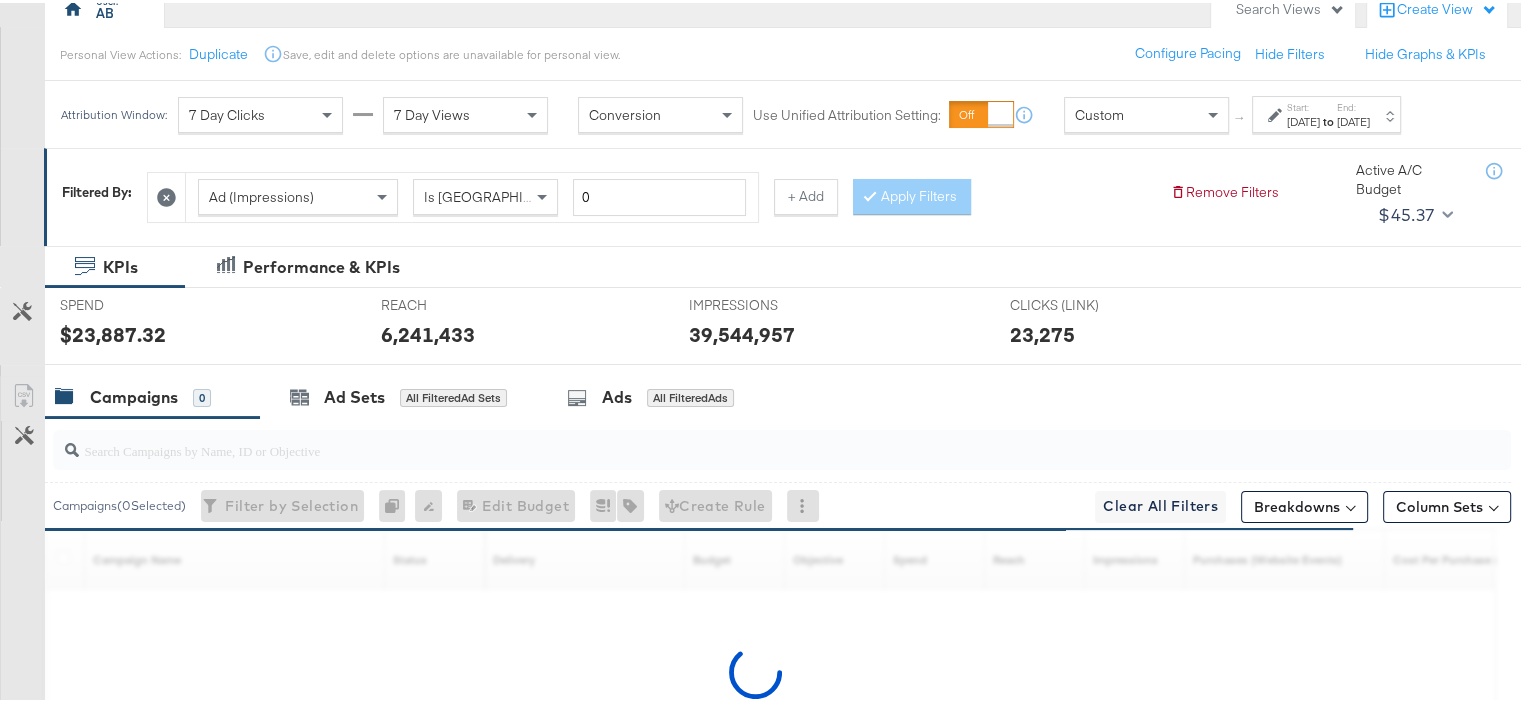 scroll, scrollTop: 108, scrollLeft: 0, axis: vertical 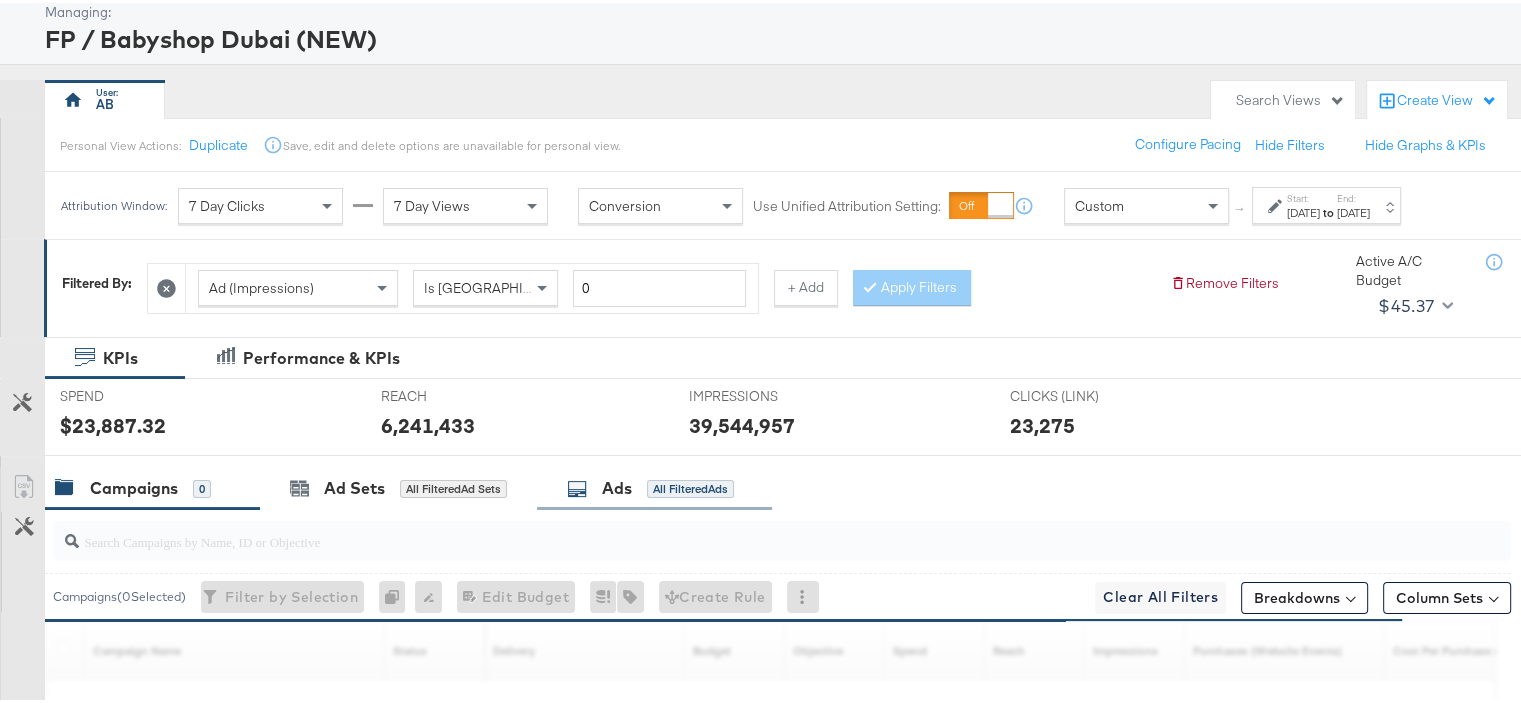 click on "Ads" at bounding box center (617, 485) 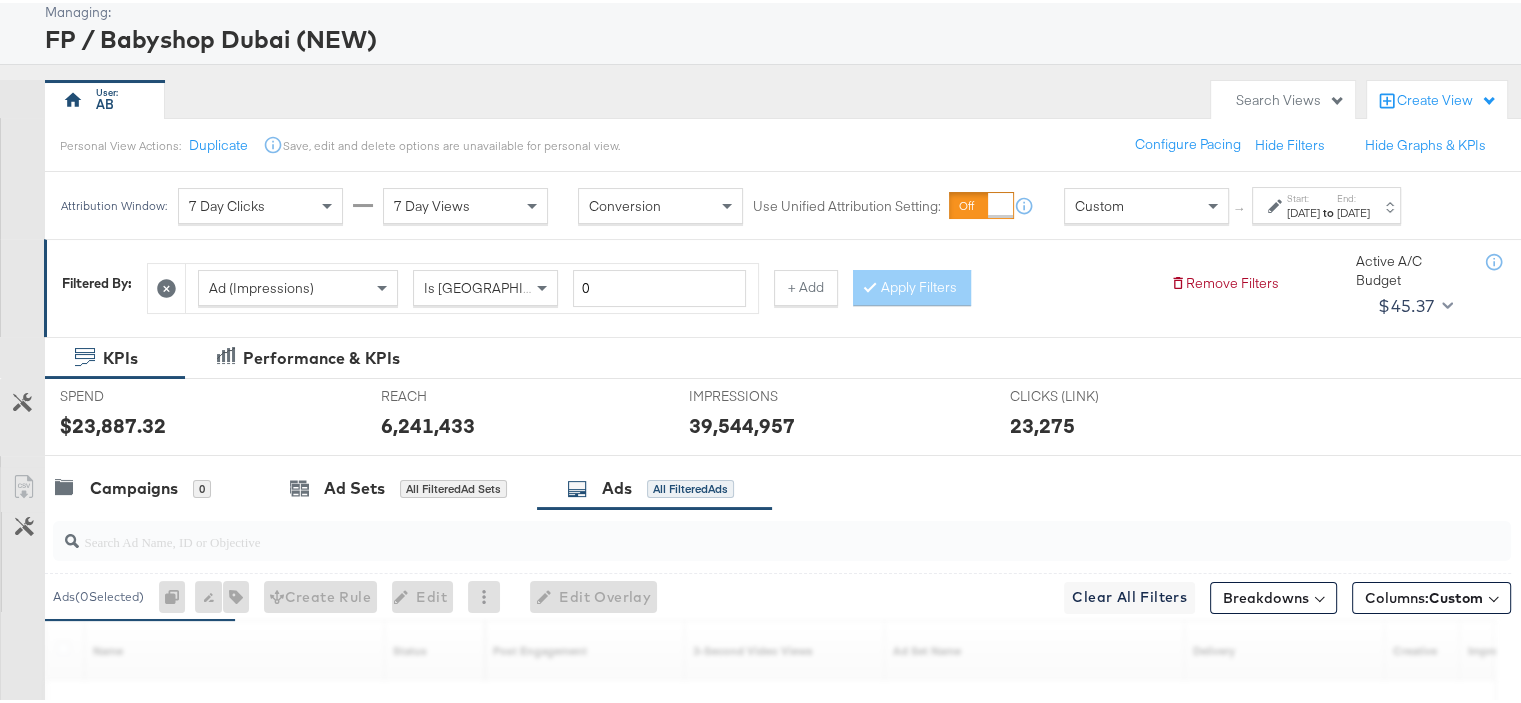 scroll, scrollTop: 408, scrollLeft: 0, axis: vertical 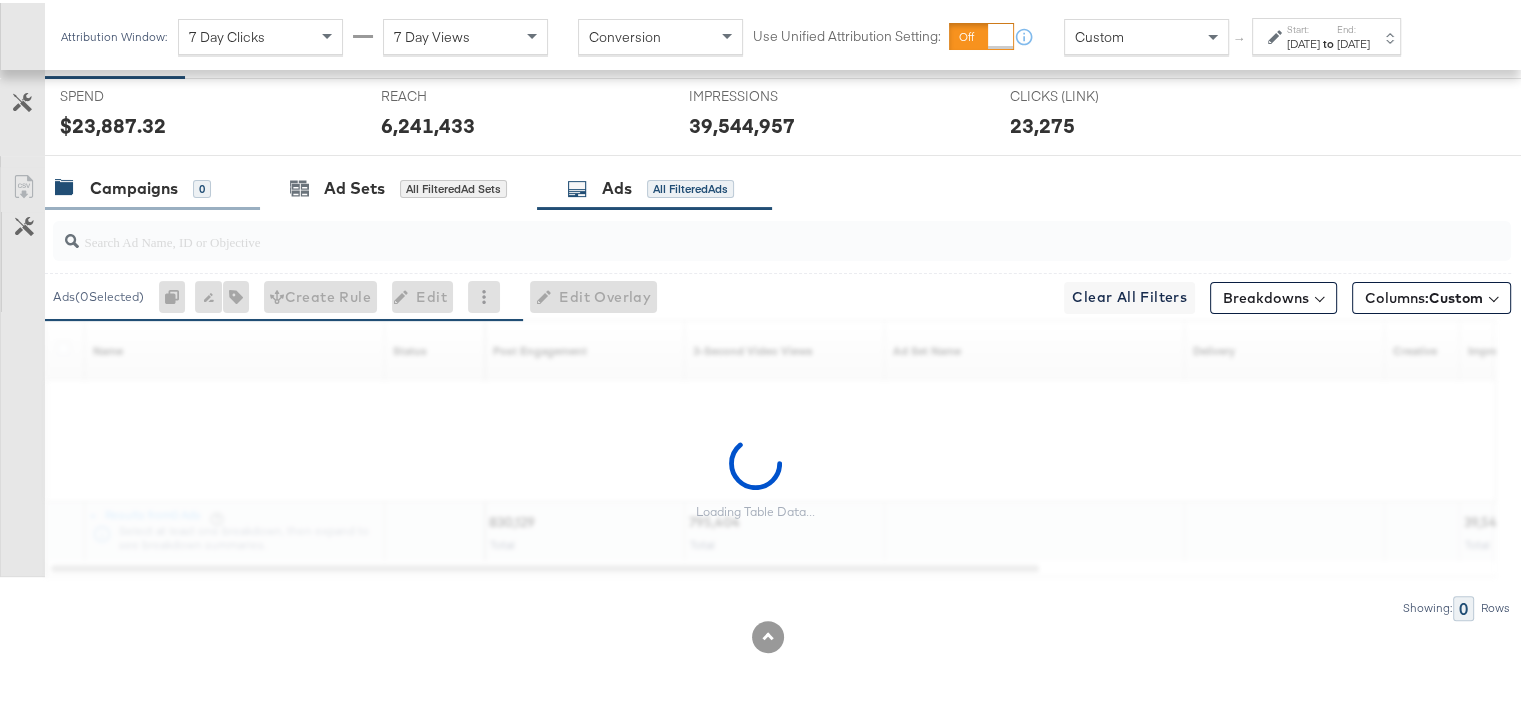 click on "Campaigns 0" at bounding box center (152, 185) 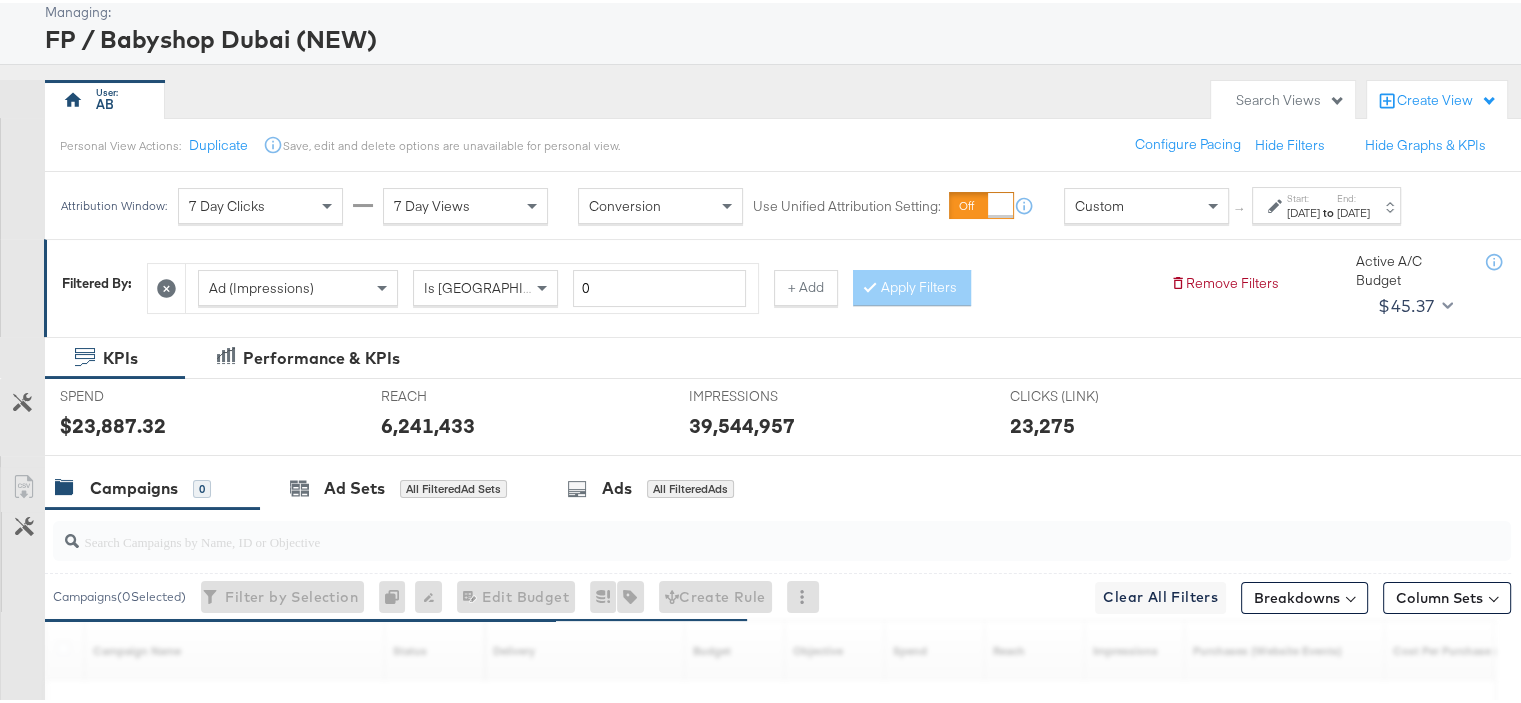 scroll, scrollTop: 408, scrollLeft: 0, axis: vertical 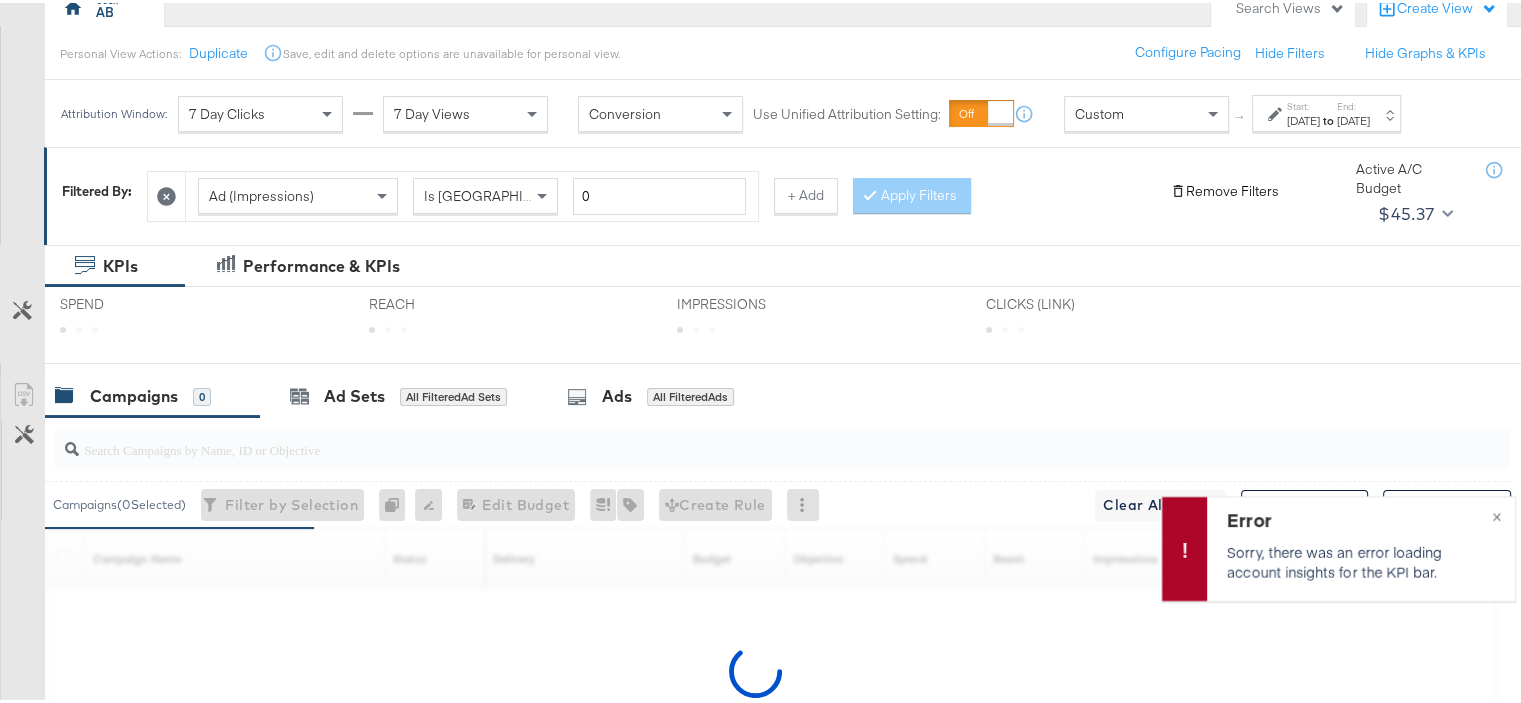 click on "Remove Filters" at bounding box center (1224, 188) 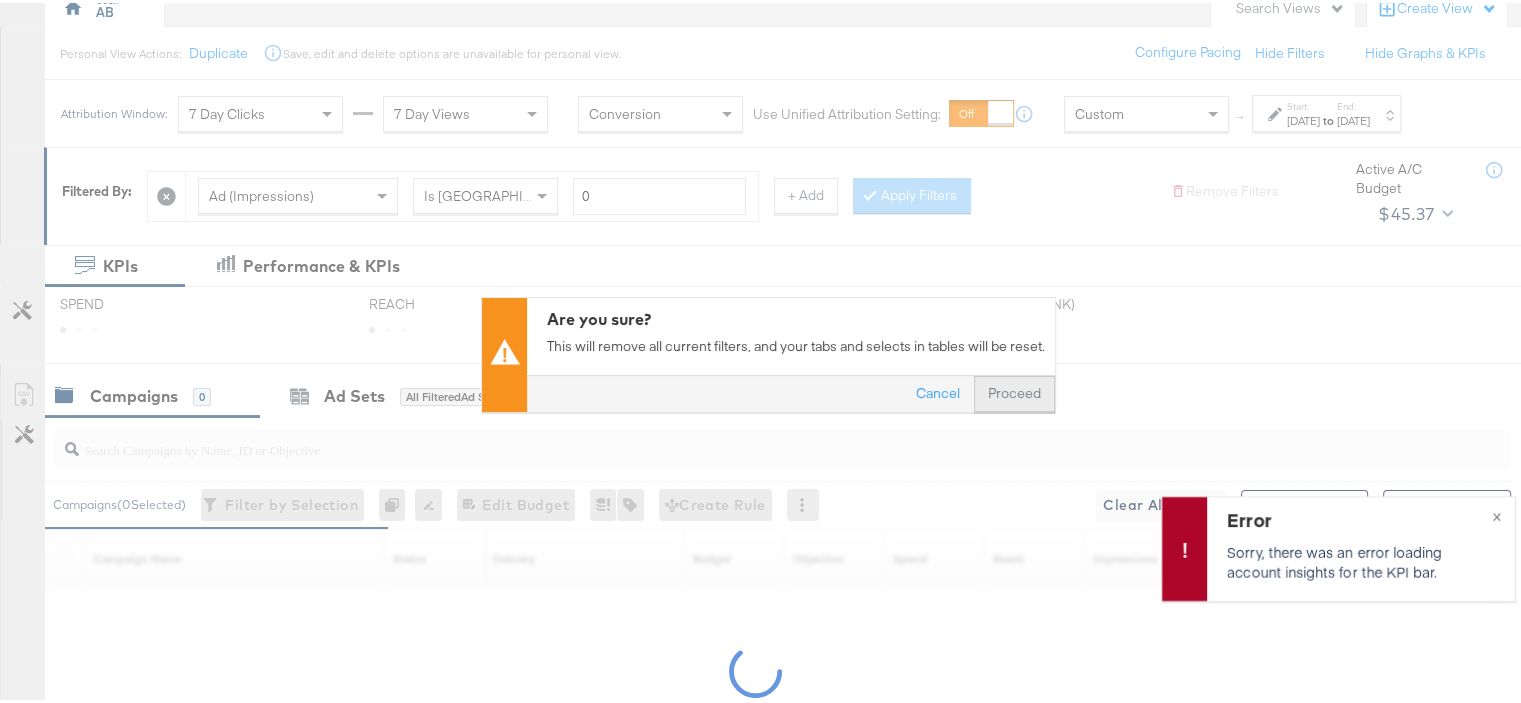 click on "Proceed" at bounding box center [1014, 391] 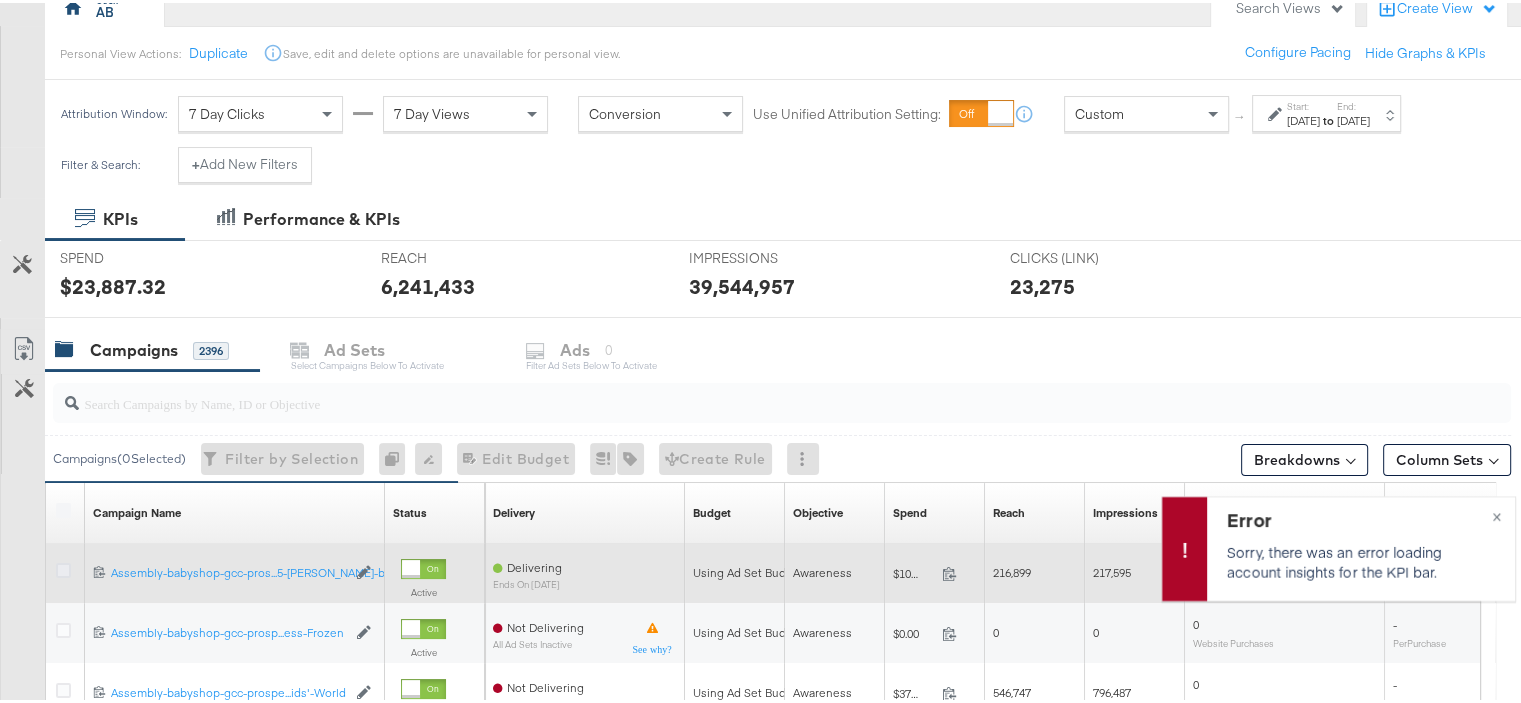 click at bounding box center (63, 567) 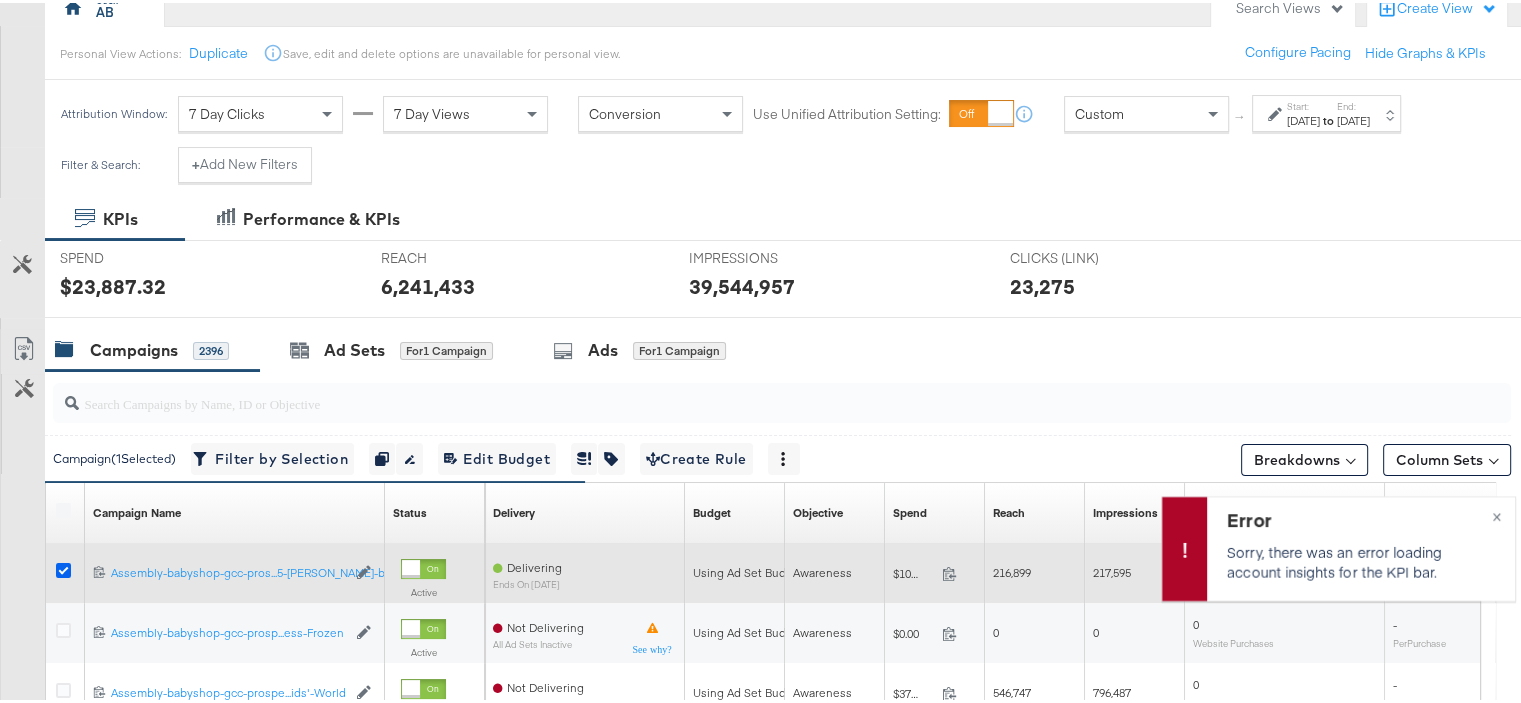 click at bounding box center [63, 567] 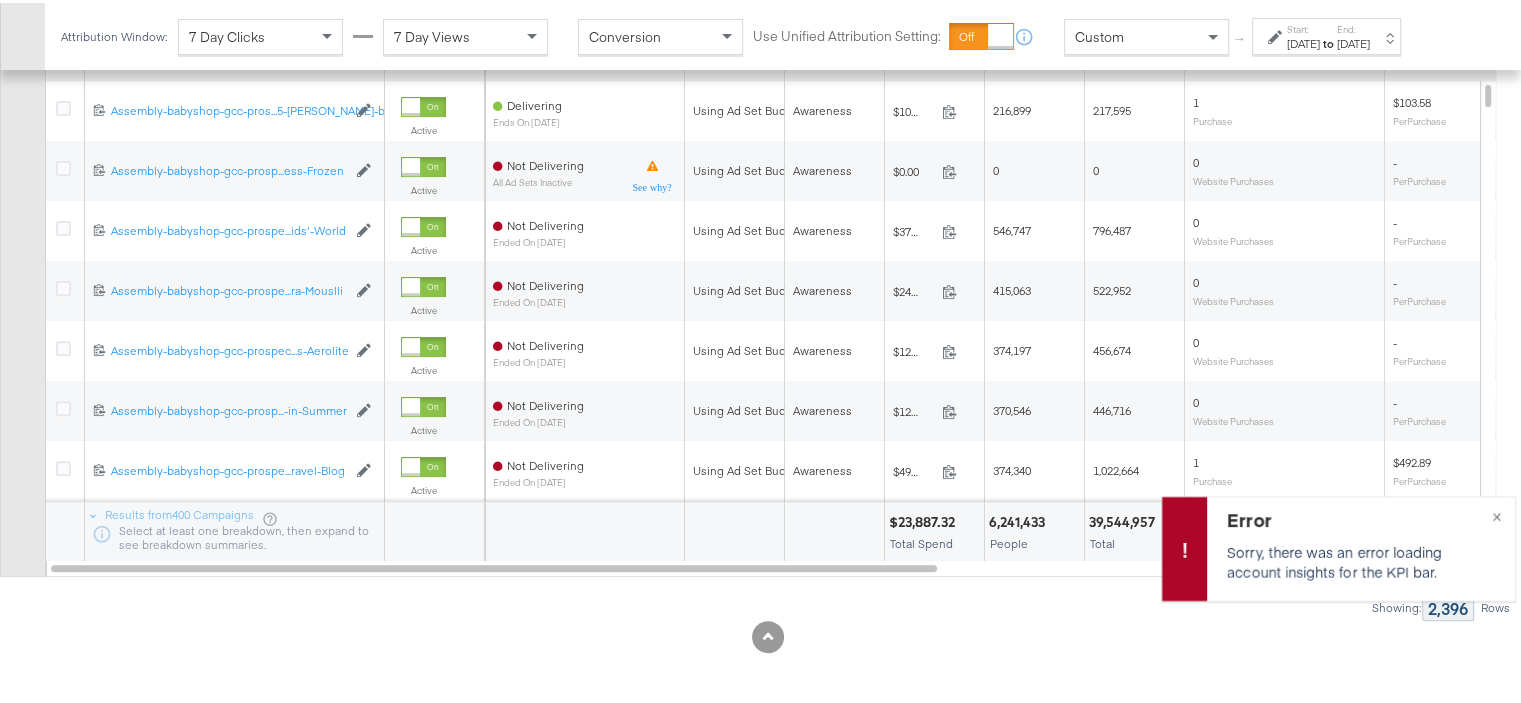 scroll, scrollTop: 262, scrollLeft: 0, axis: vertical 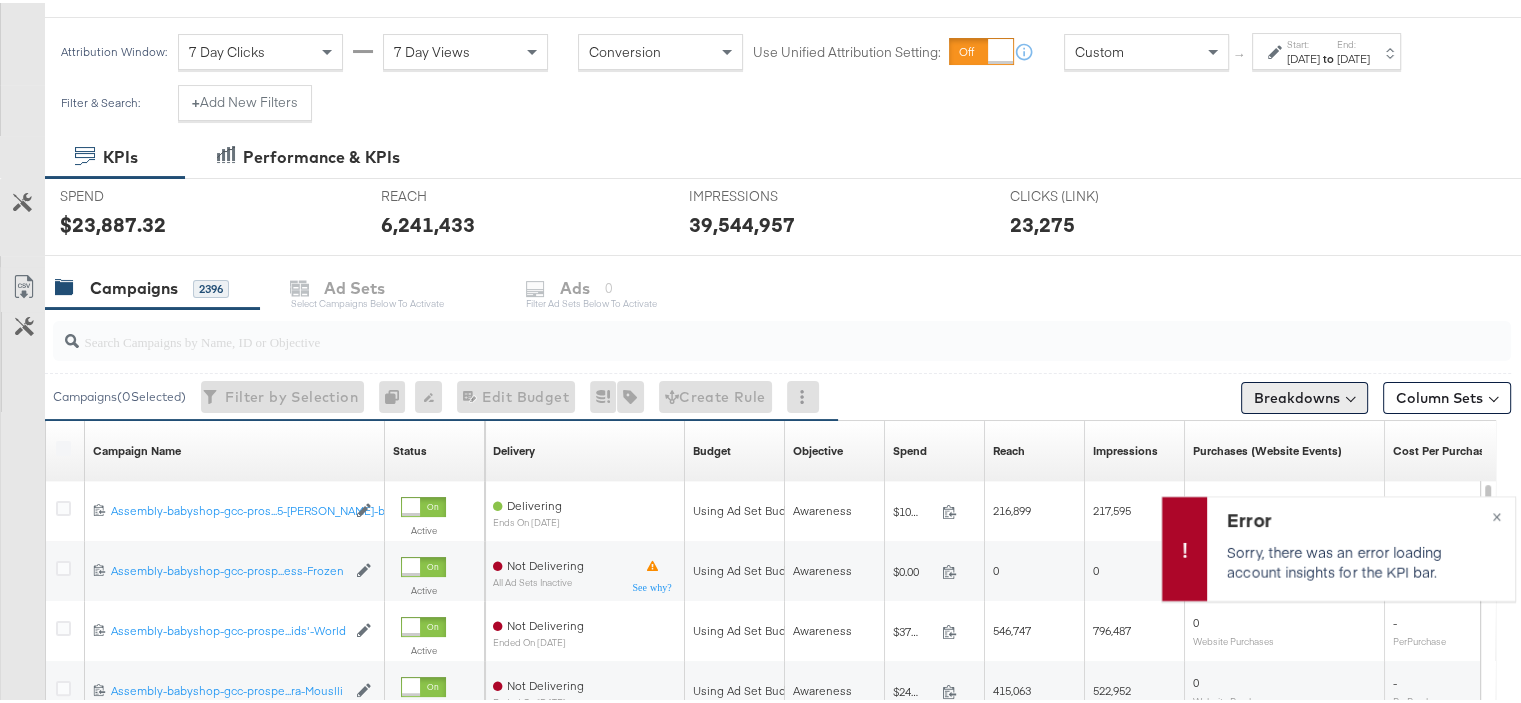 click on "Breakdowns" at bounding box center [1304, 395] 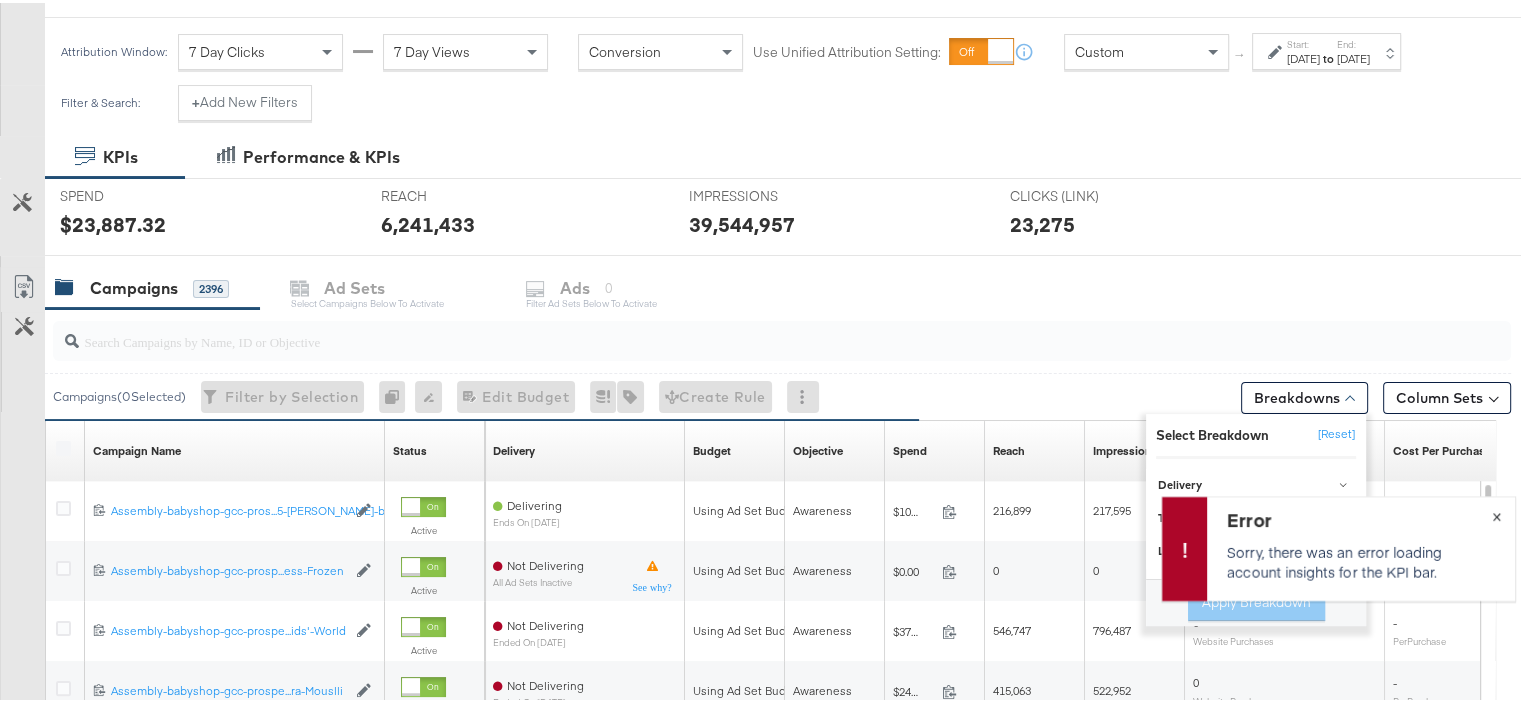 click on "×" at bounding box center [1496, 512] 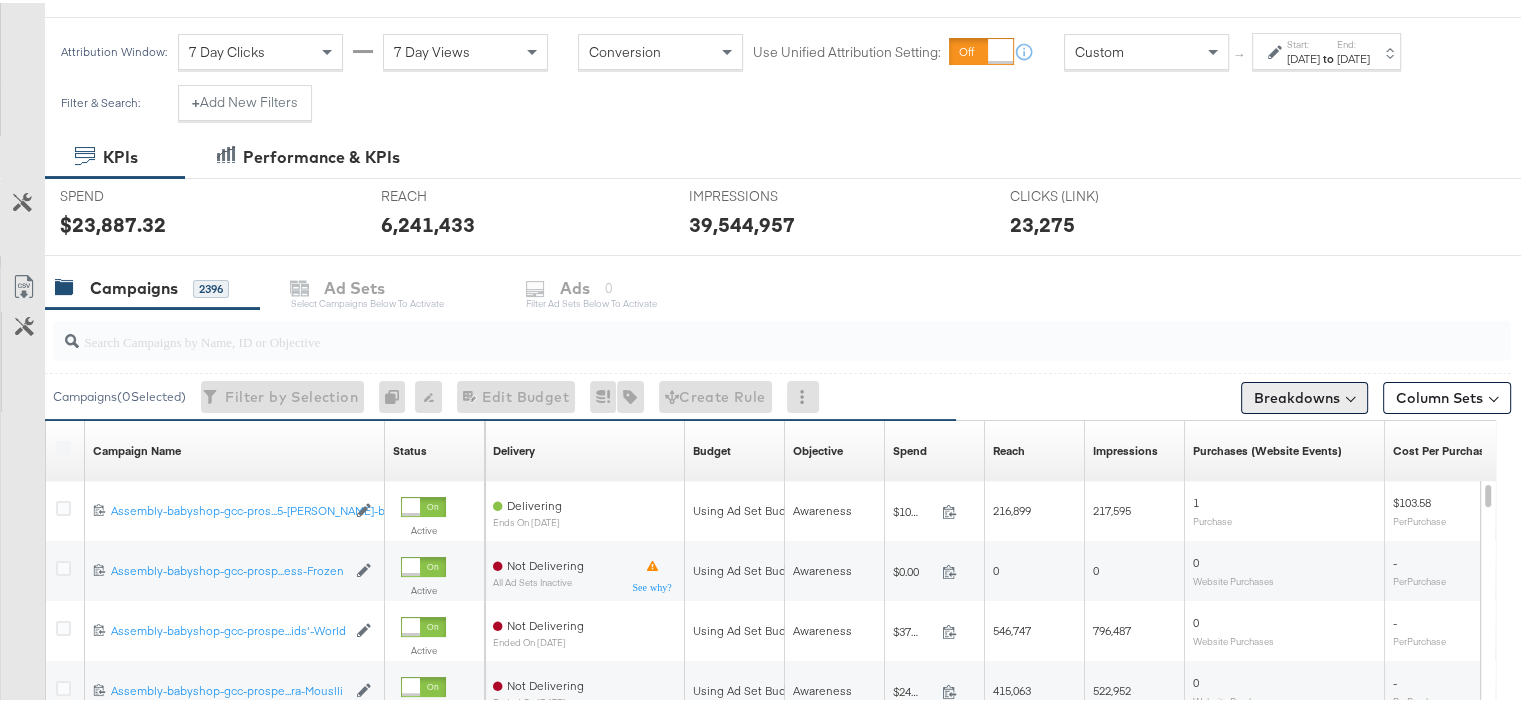 click on "Breakdowns" at bounding box center (1304, 395) 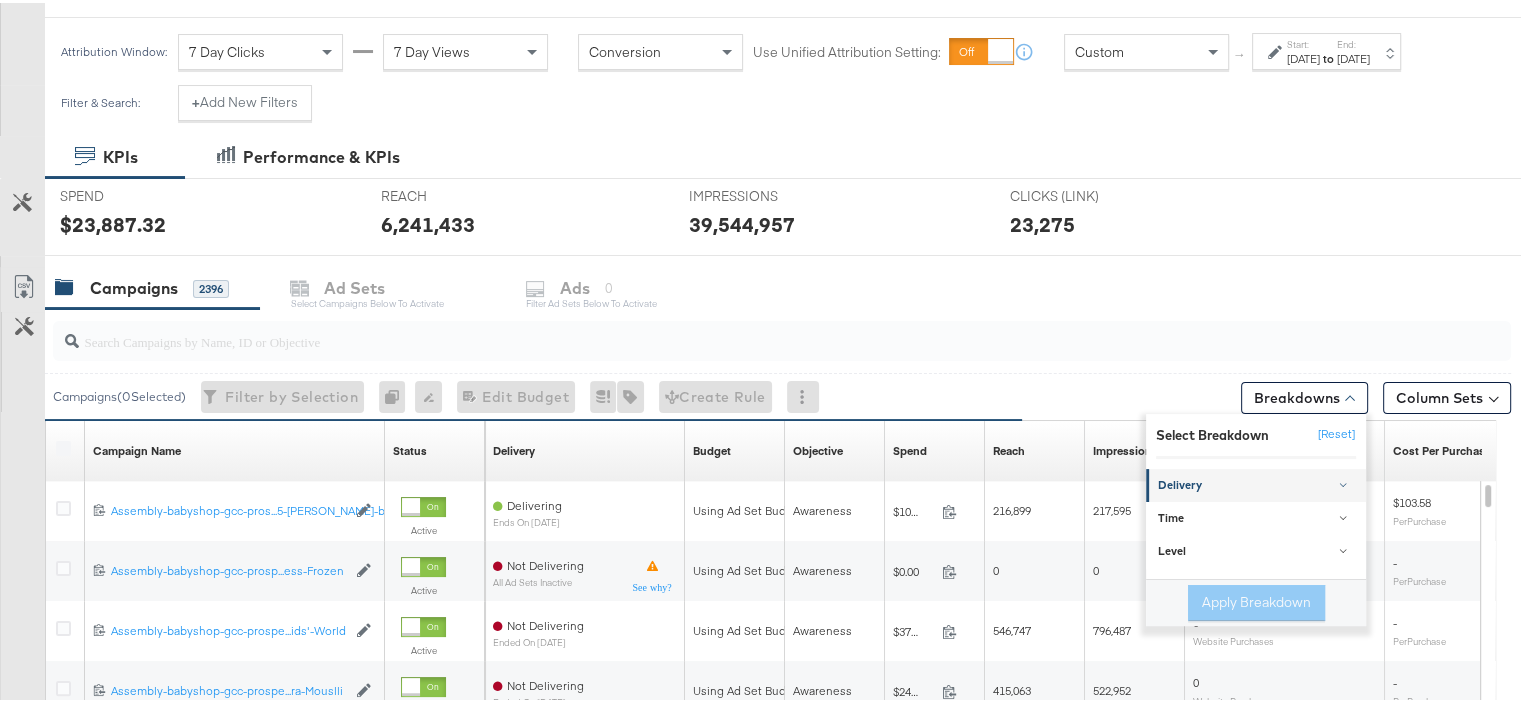 click on "Delivery" at bounding box center (1257, 482) 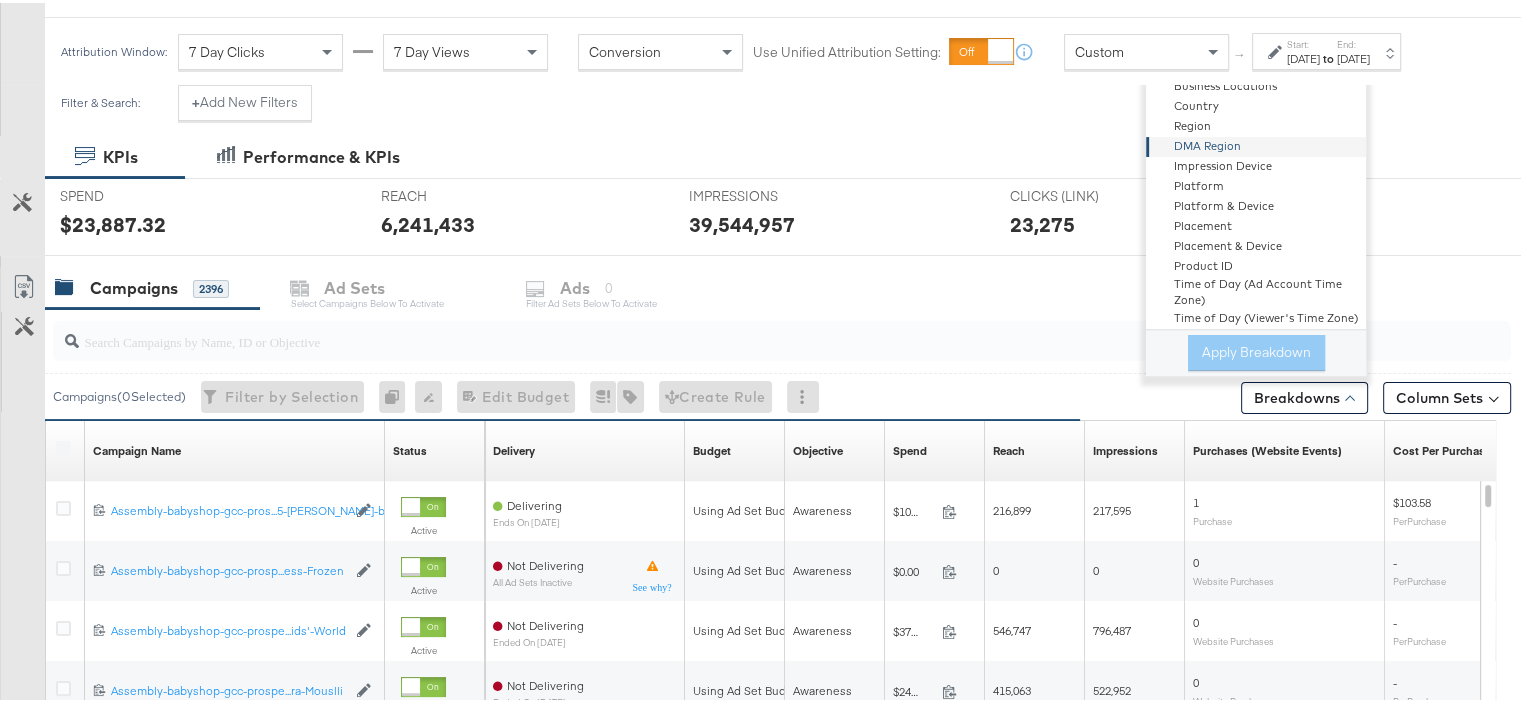 scroll, scrollTop: 200, scrollLeft: 0, axis: vertical 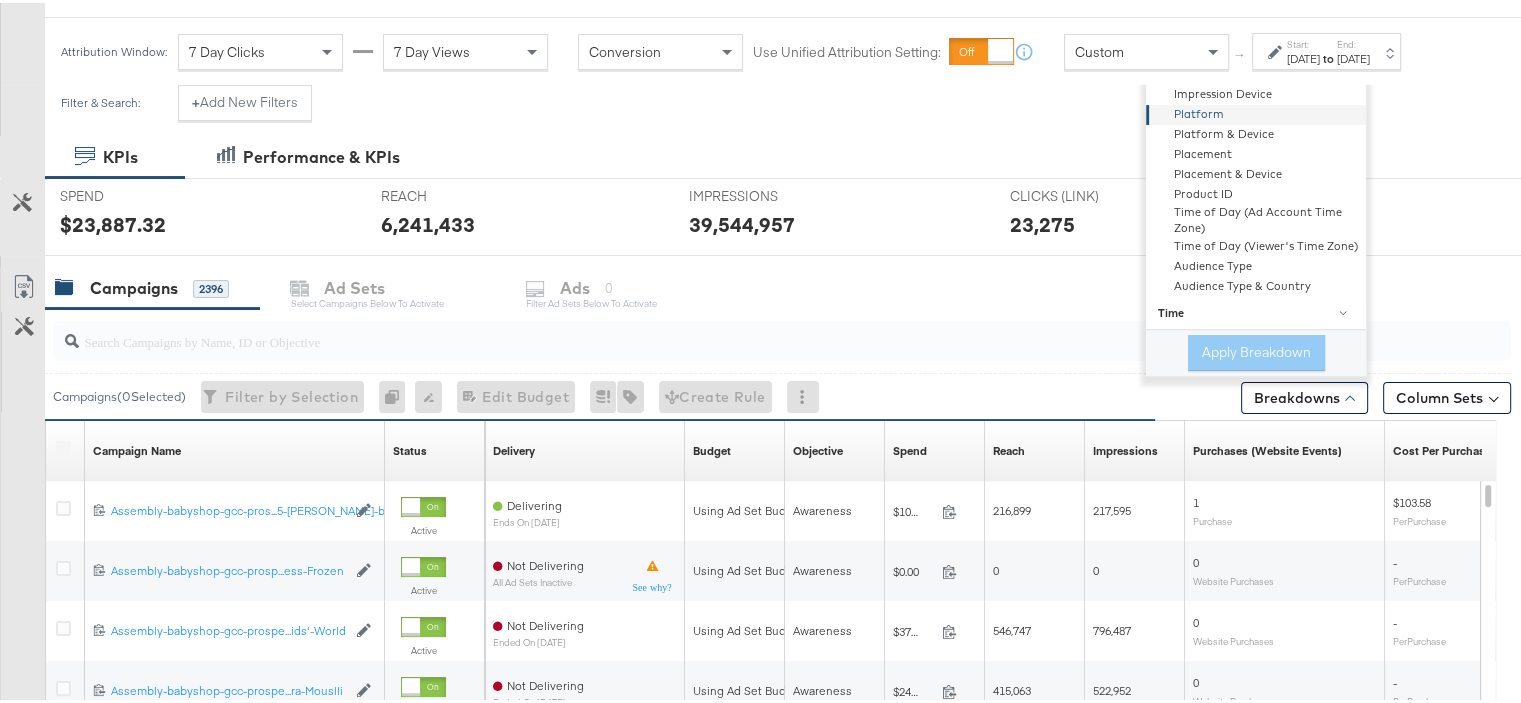 click on "Platform" at bounding box center (1257, 112) 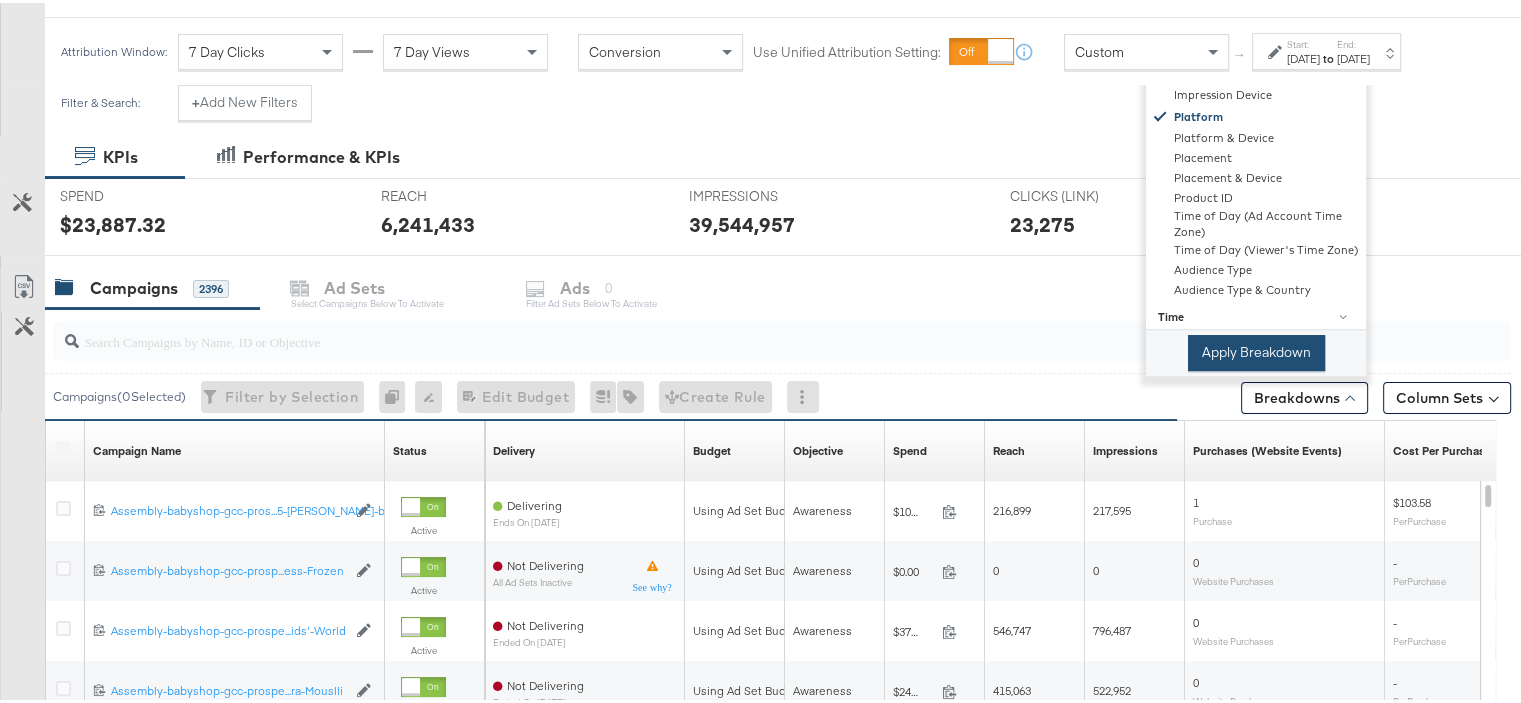 click on "Apply Breakdown" at bounding box center [1256, 350] 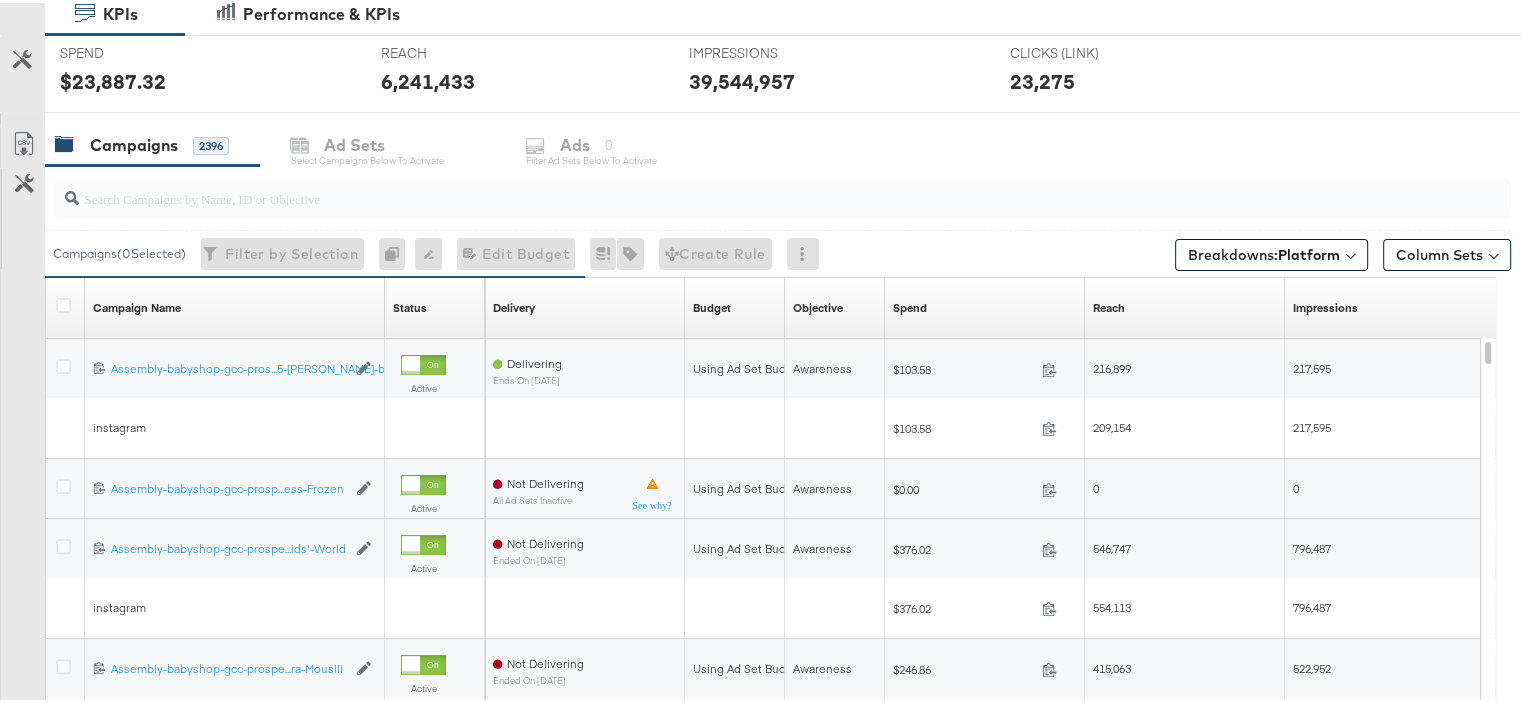scroll, scrollTop: 262, scrollLeft: 0, axis: vertical 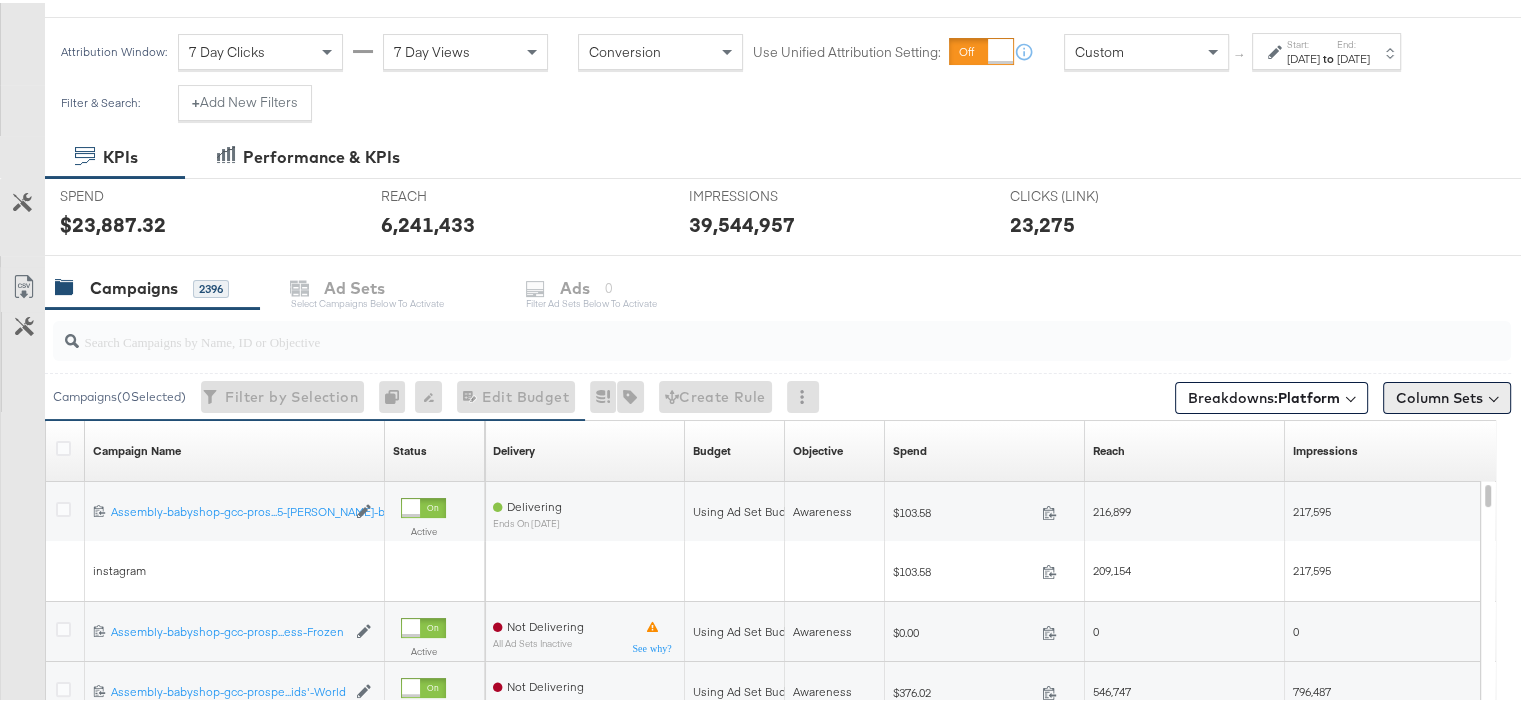click on "Column Sets" at bounding box center [1447, 395] 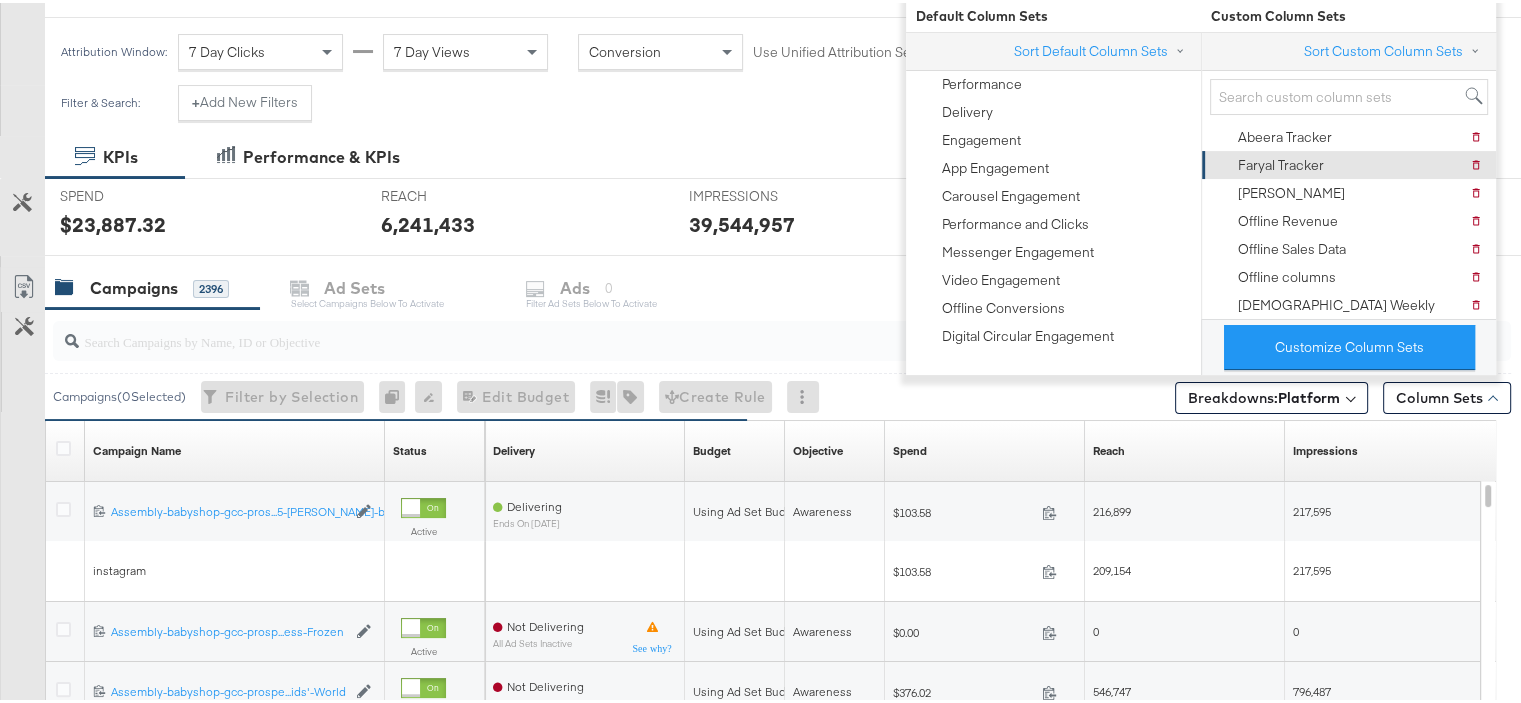 scroll, scrollTop: 11, scrollLeft: 0, axis: vertical 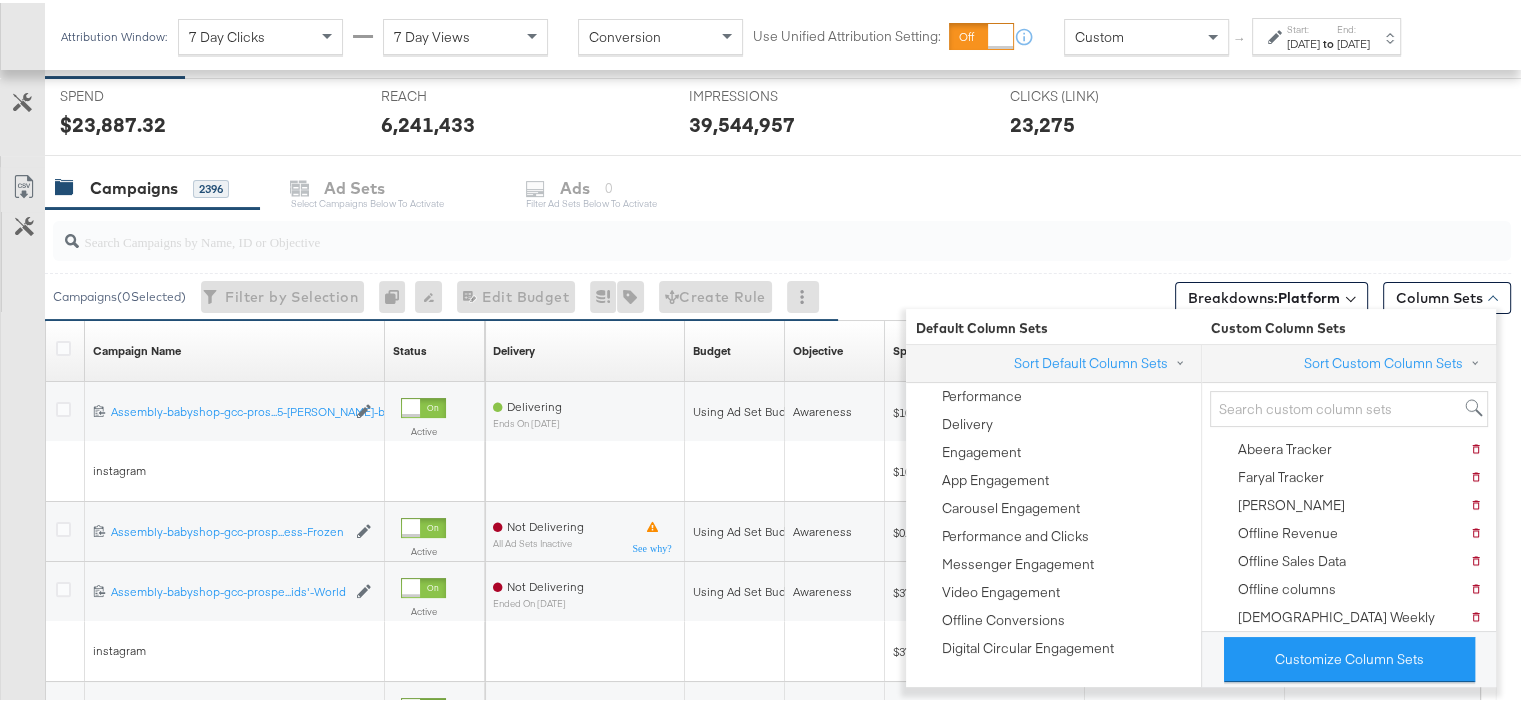 click at bounding box center (782, 238) 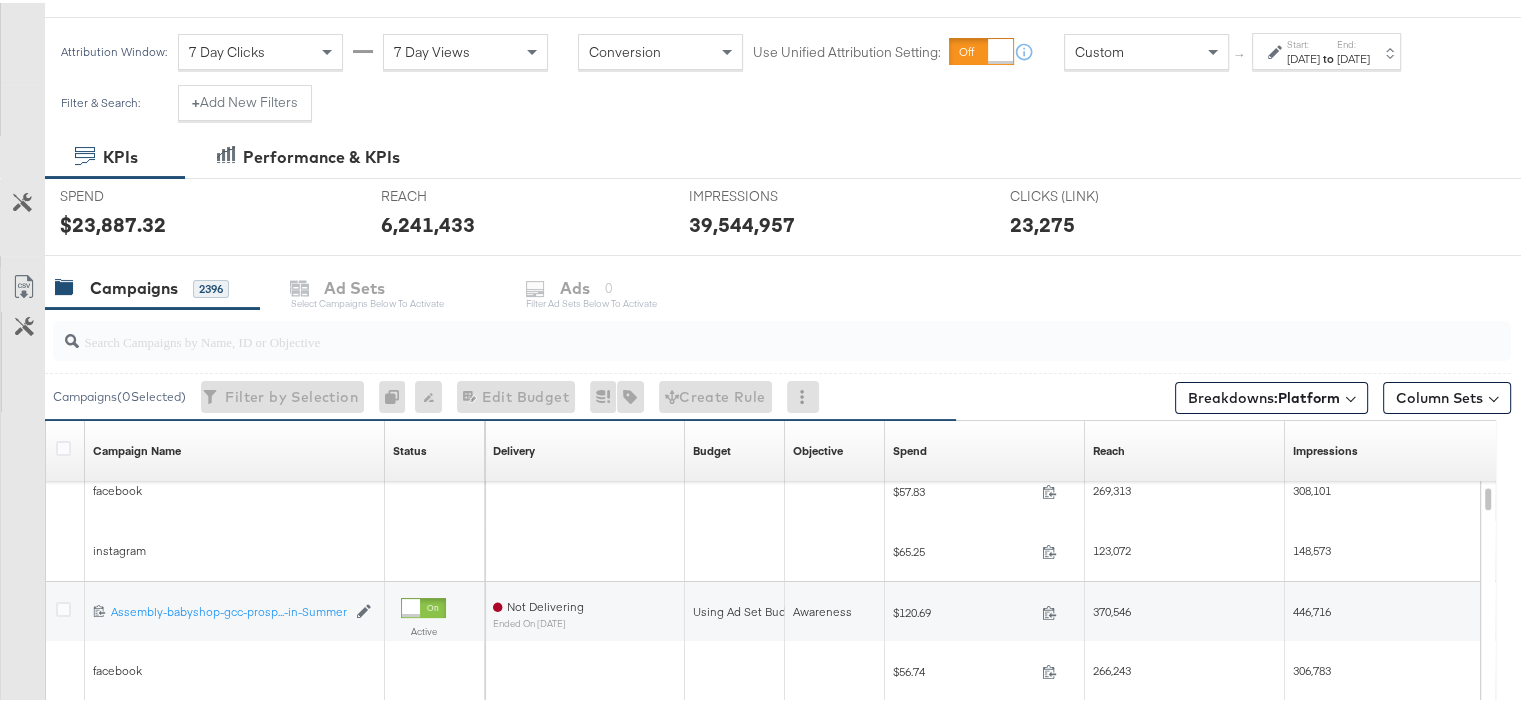 scroll, scrollTop: 0, scrollLeft: 0, axis: both 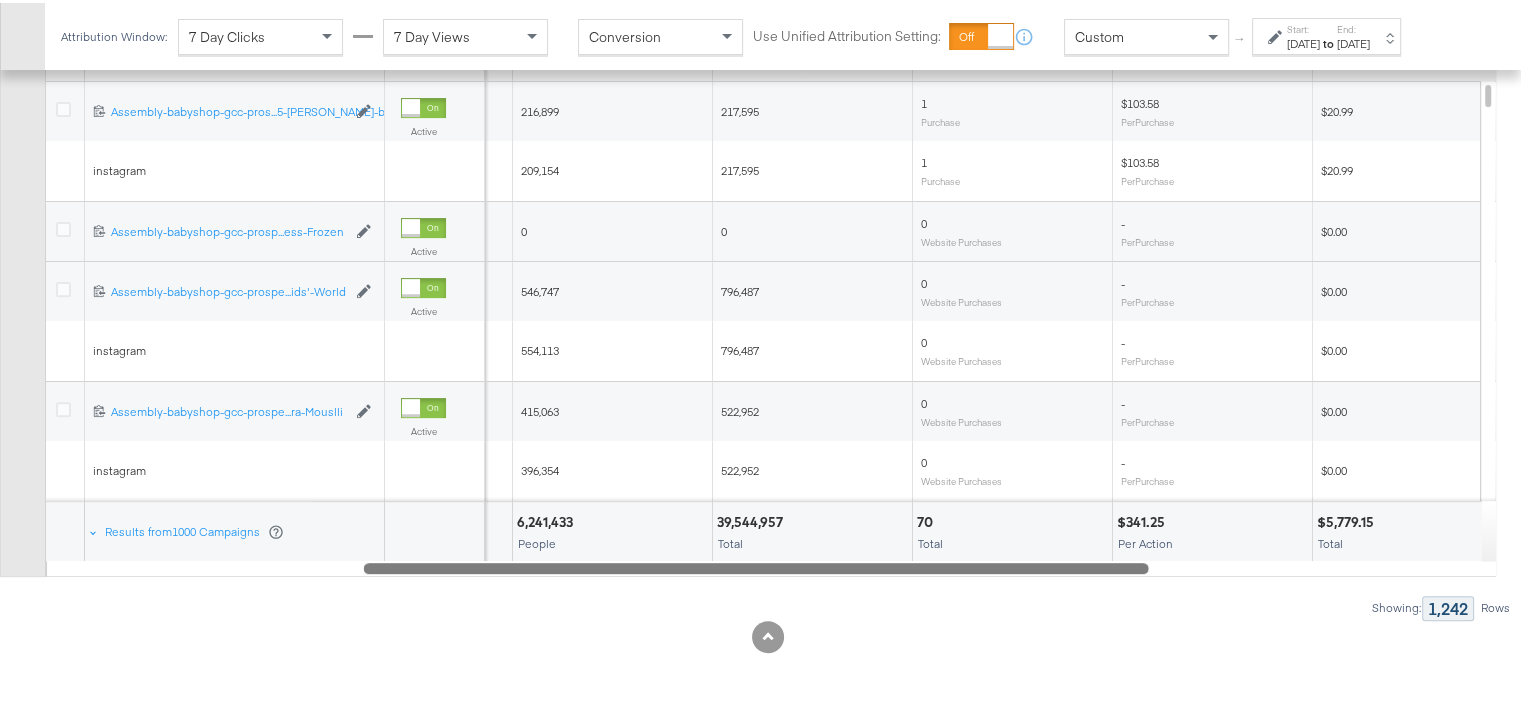 drag, startPoint x: 825, startPoint y: 557, endPoint x: 1142, endPoint y: 576, distance: 317.56888 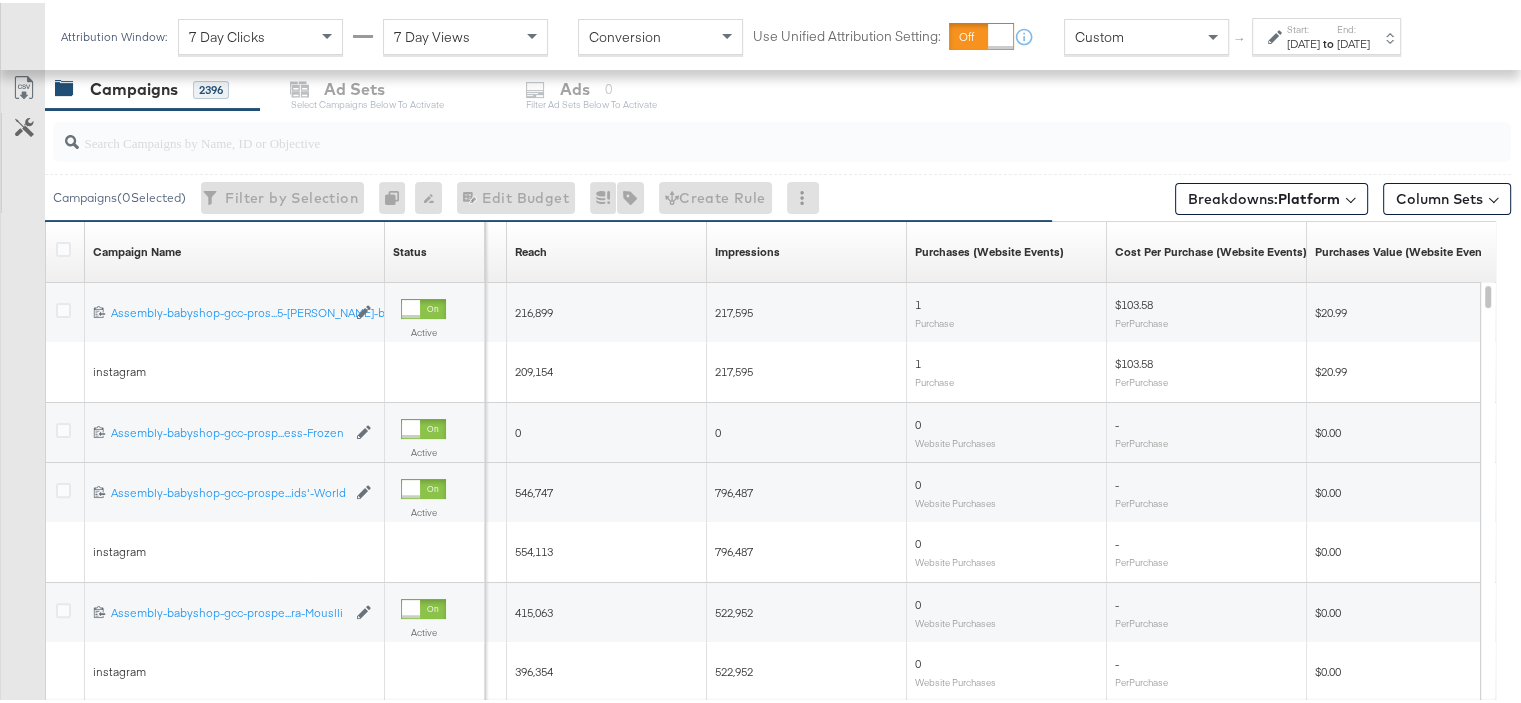 scroll, scrollTop: 362, scrollLeft: 0, axis: vertical 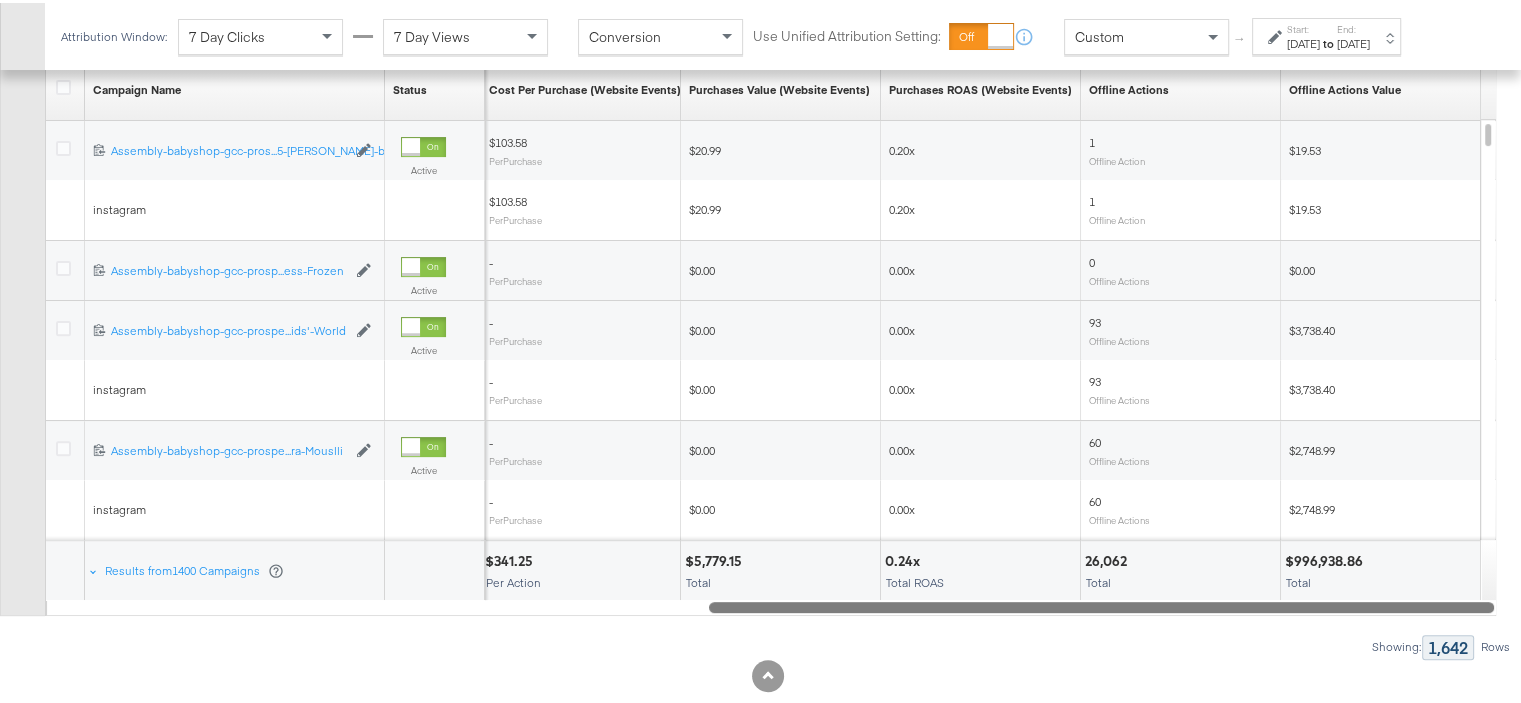 drag, startPoint x: 1123, startPoint y: 602, endPoint x: 1495, endPoint y: 591, distance: 372.1626 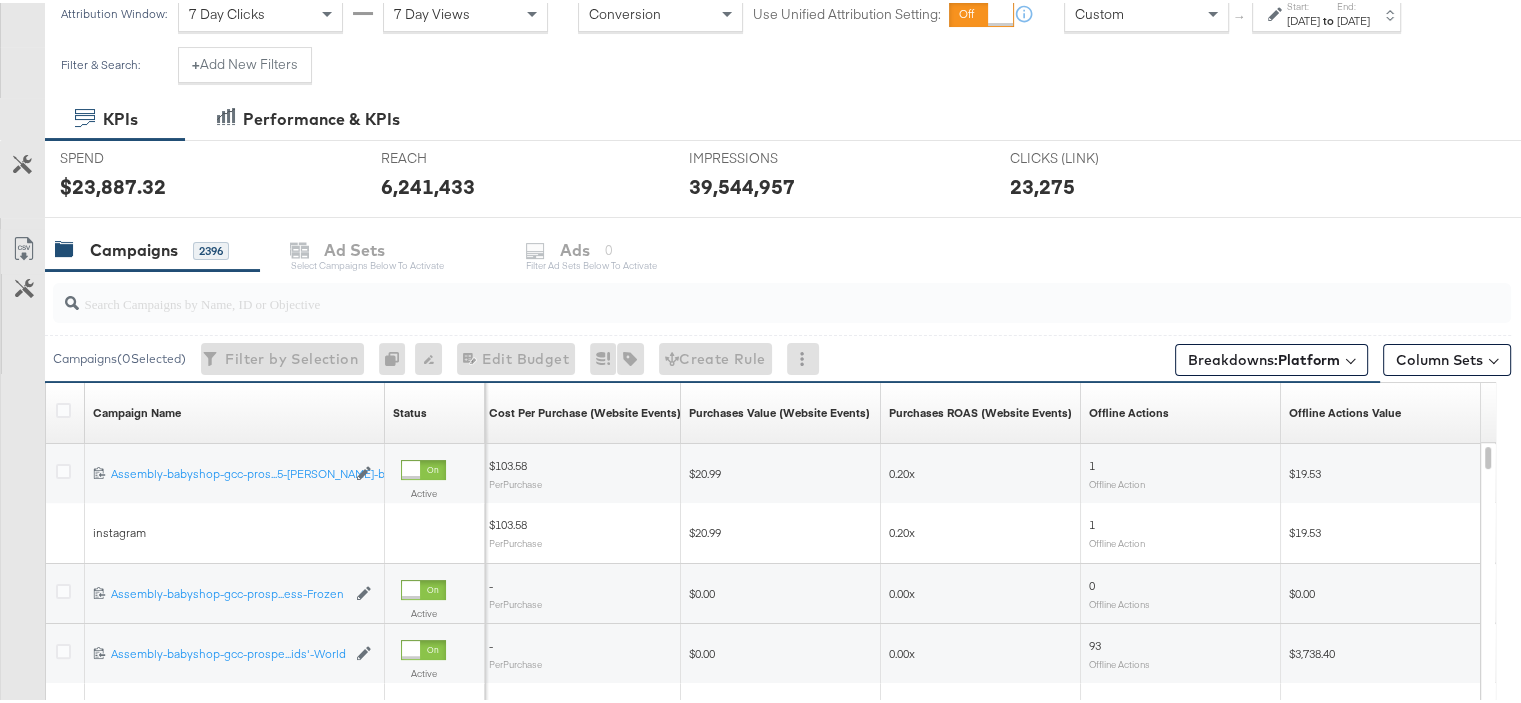 scroll, scrollTop: 123, scrollLeft: 0, axis: vertical 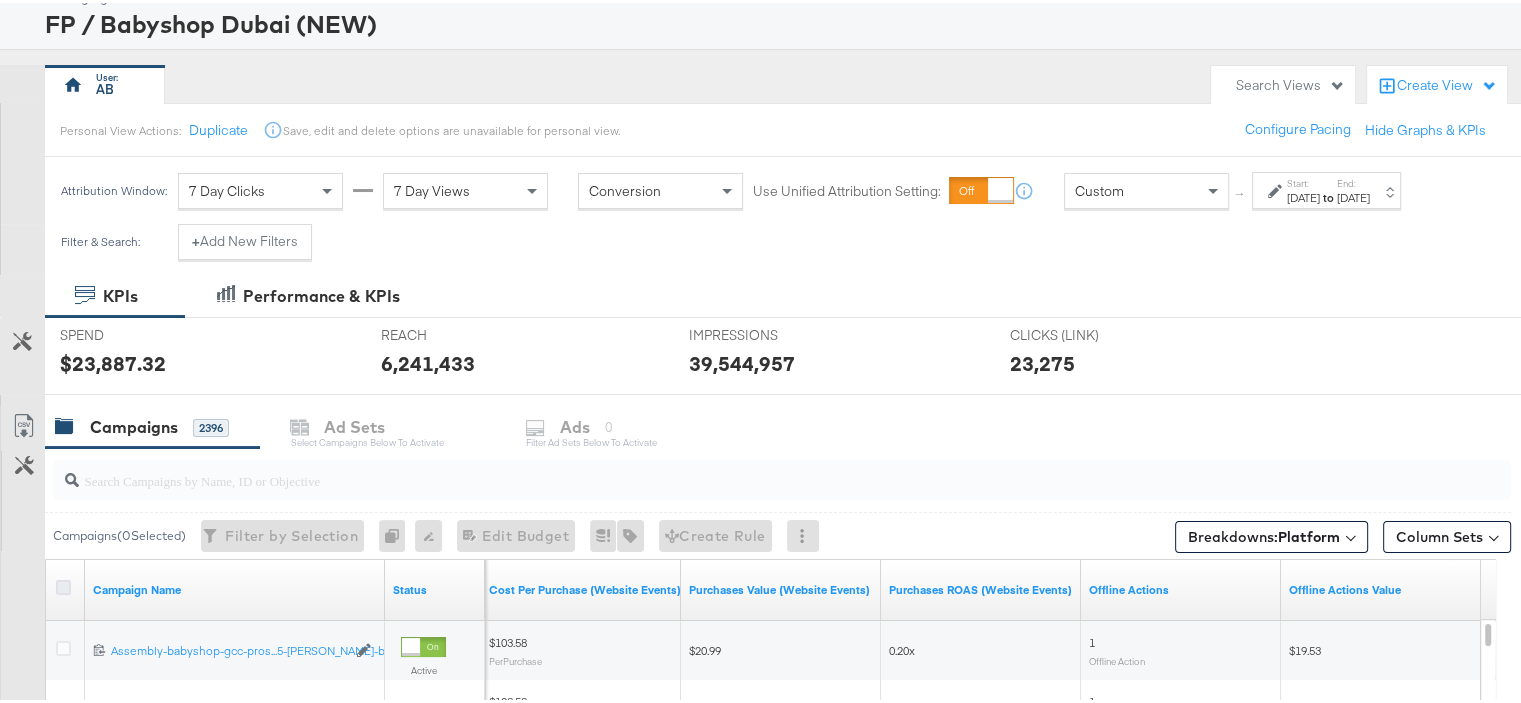 click at bounding box center [63, 584] 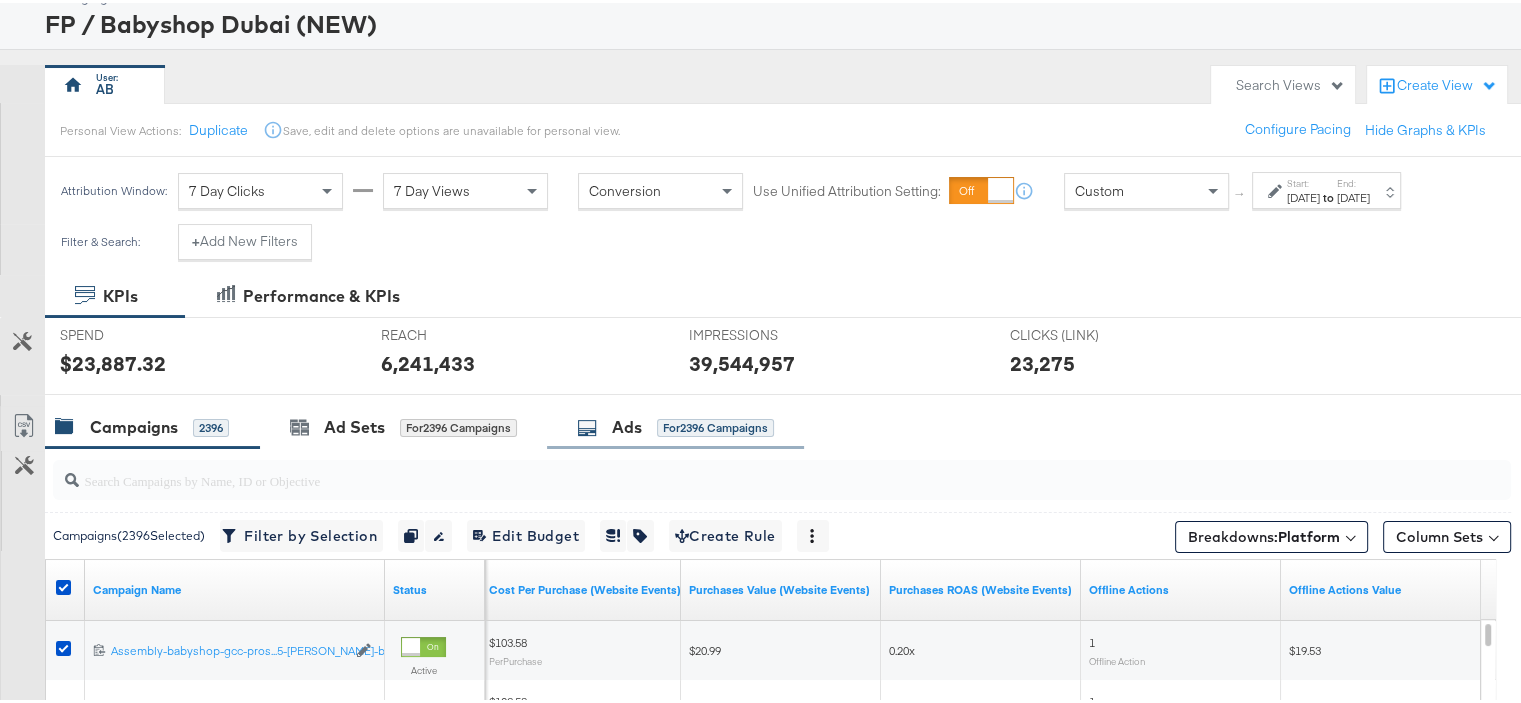 click on "Ads" at bounding box center (627, 424) 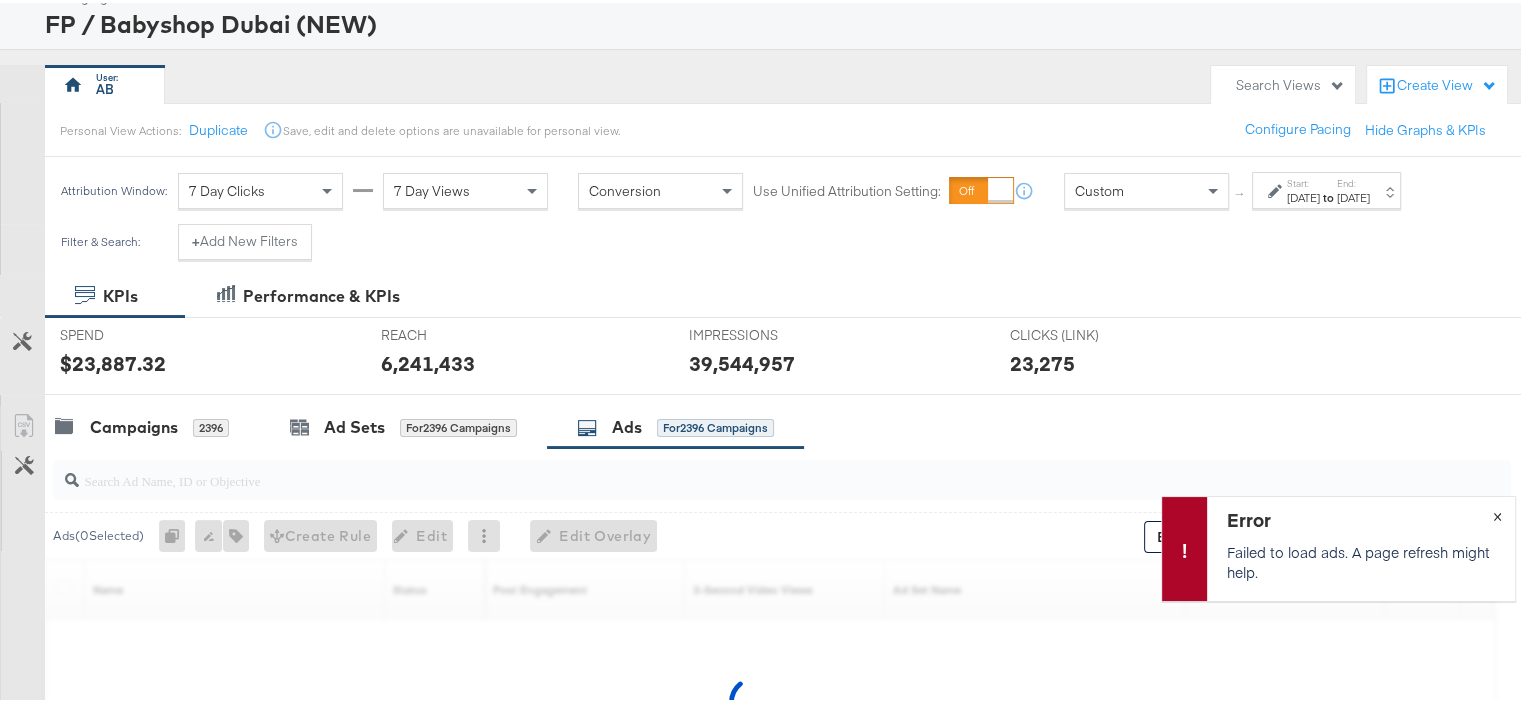 click on "×" at bounding box center (1496, 511) 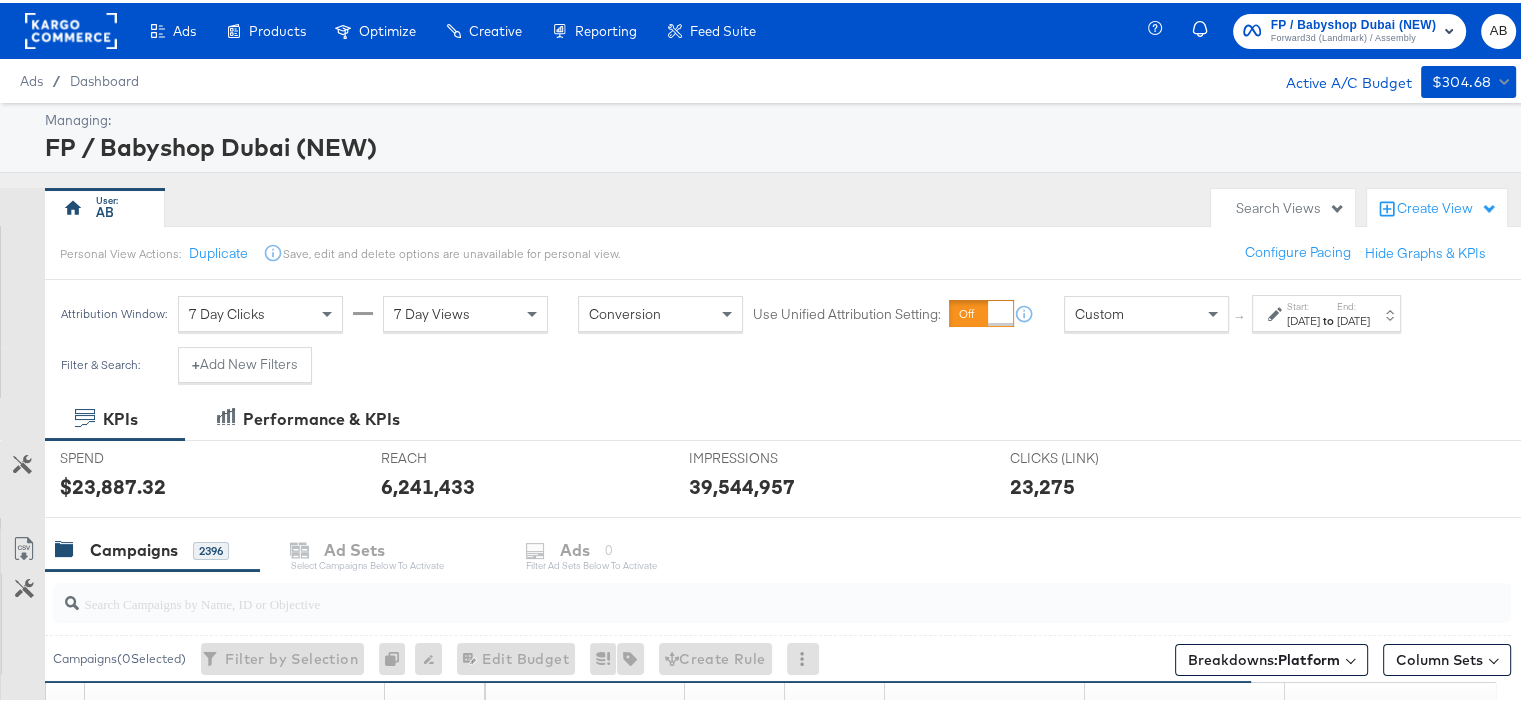 scroll, scrollTop: 0, scrollLeft: 0, axis: both 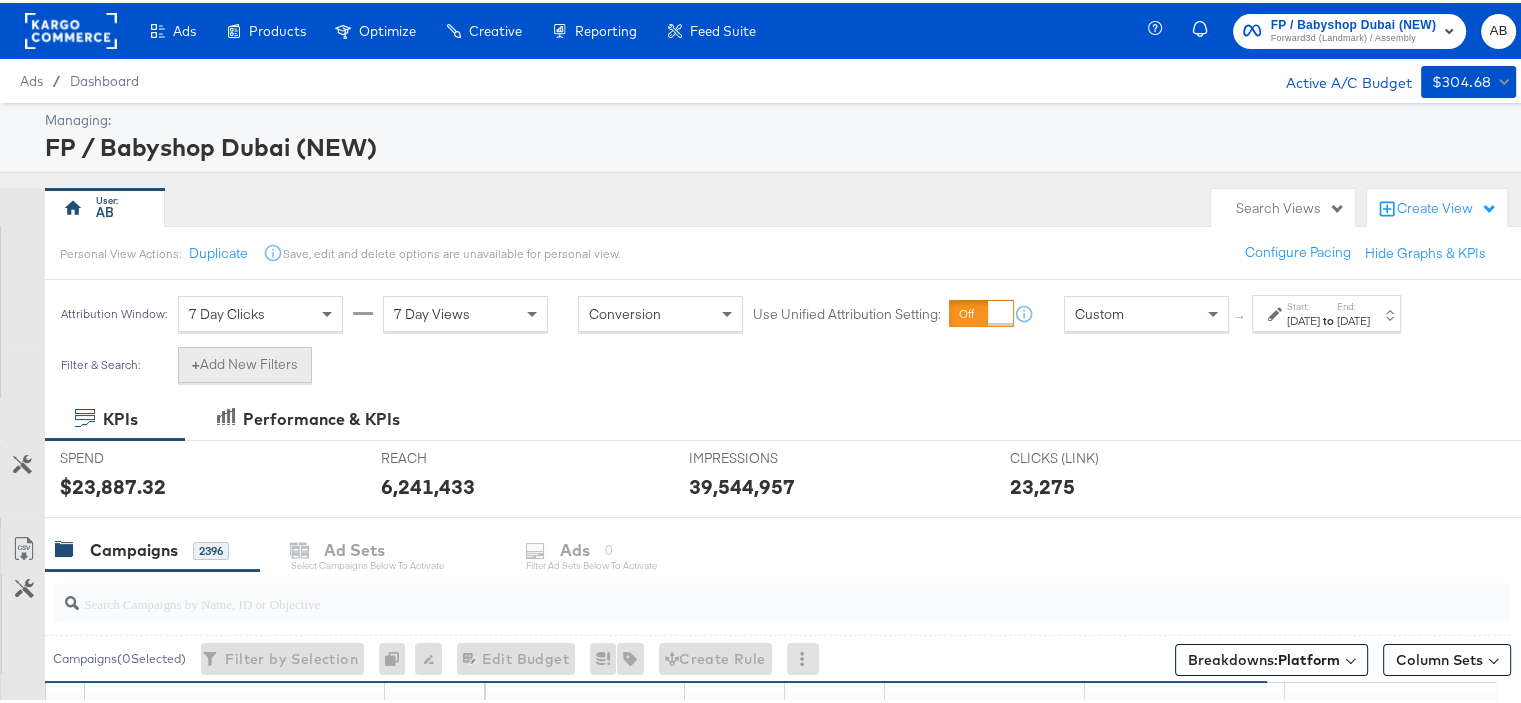 click on "+  Add New Filters" at bounding box center [245, 362] 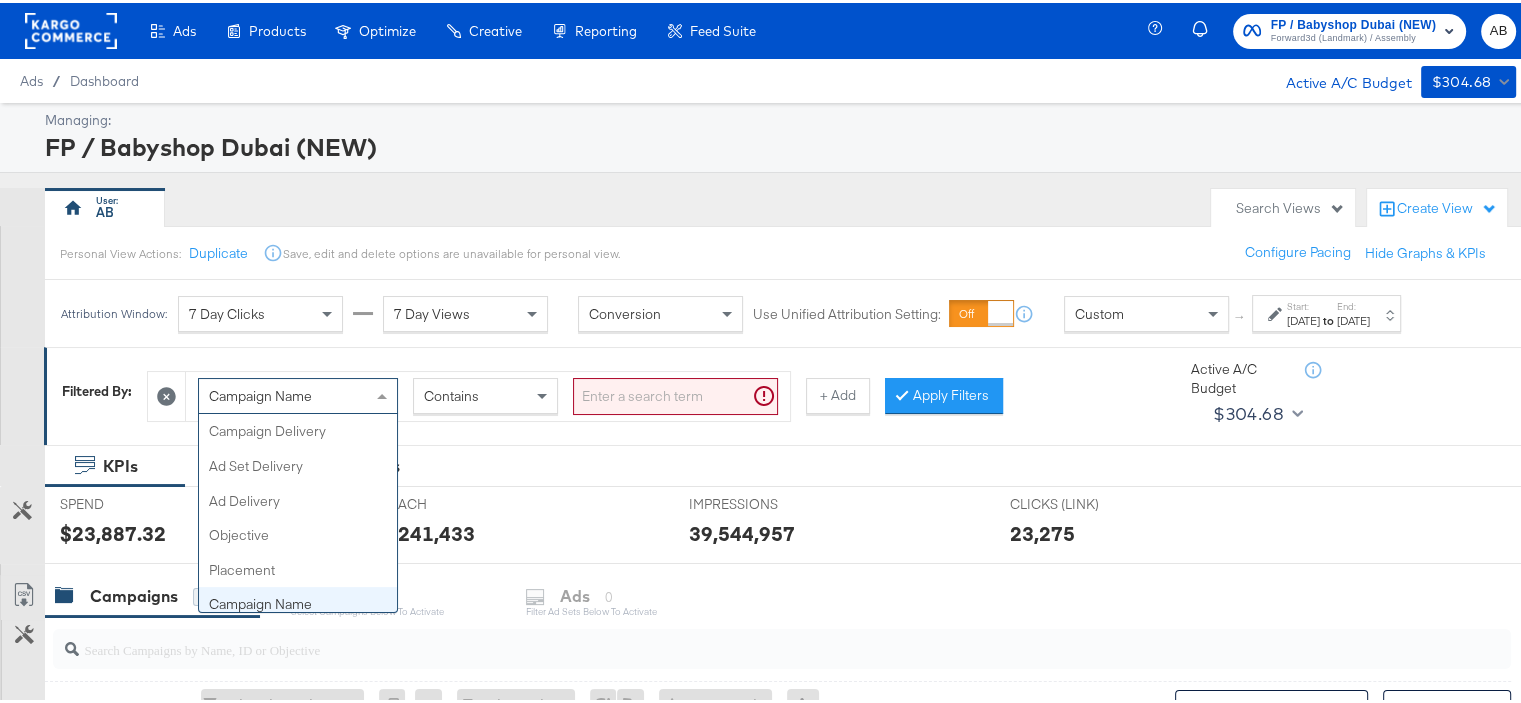 click on "Campaign Name" at bounding box center (260, 393) 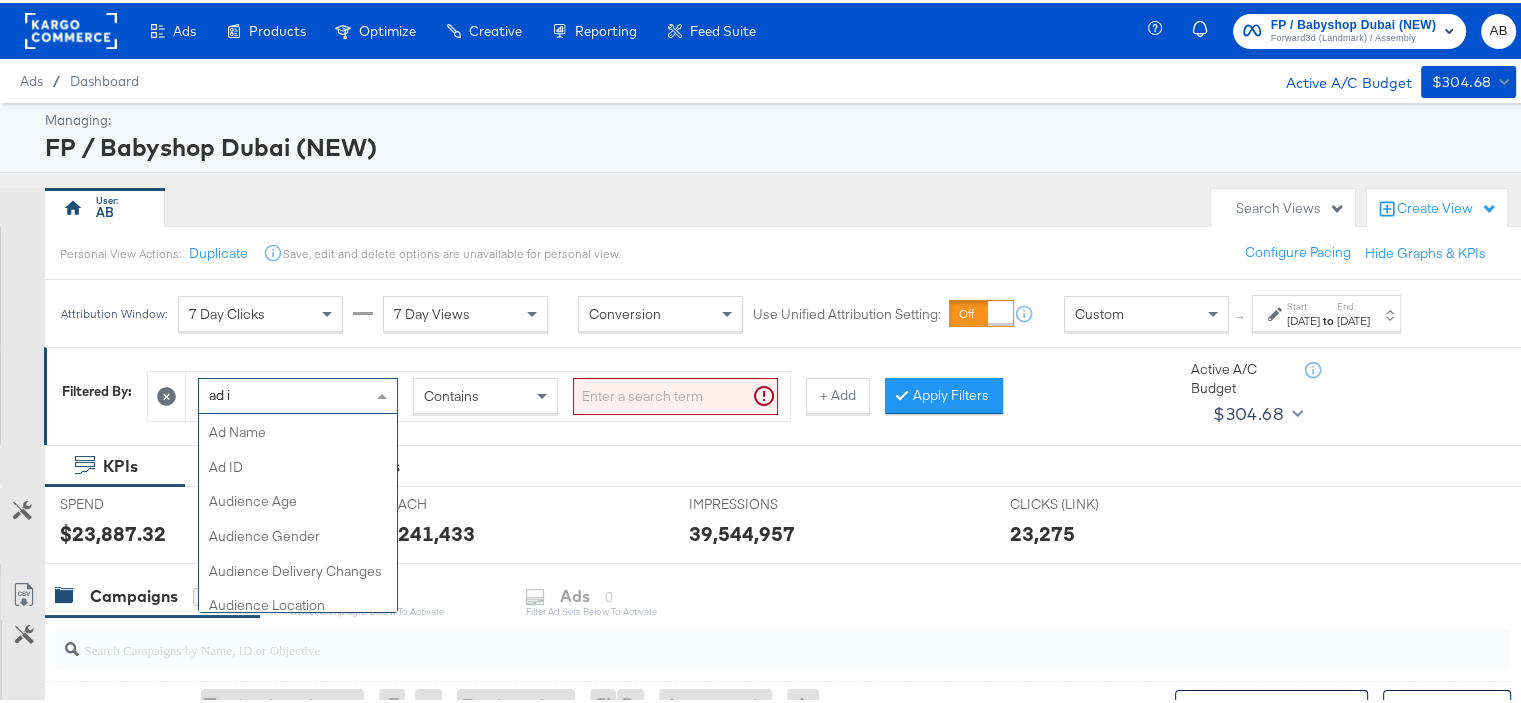 scroll, scrollTop: 0, scrollLeft: 0, axis: both 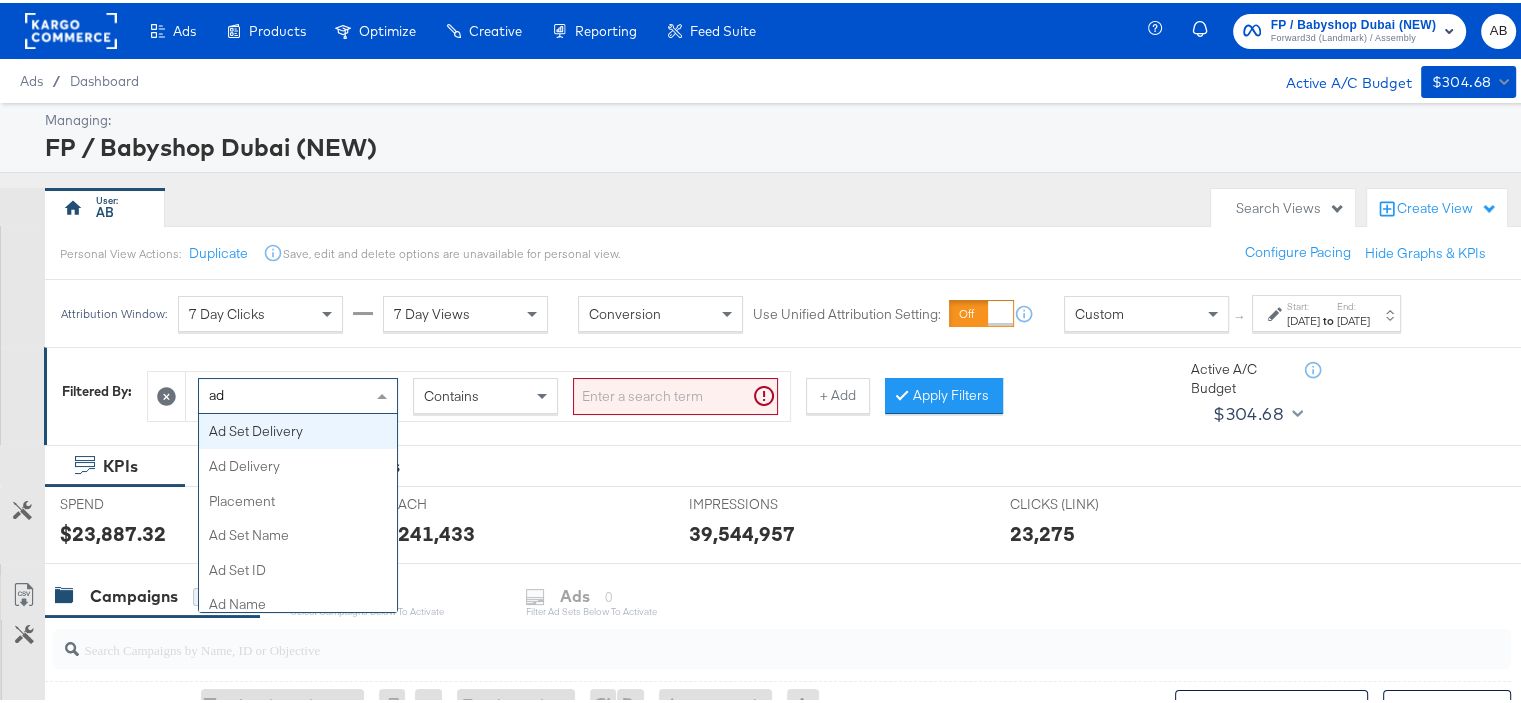 type on "a" 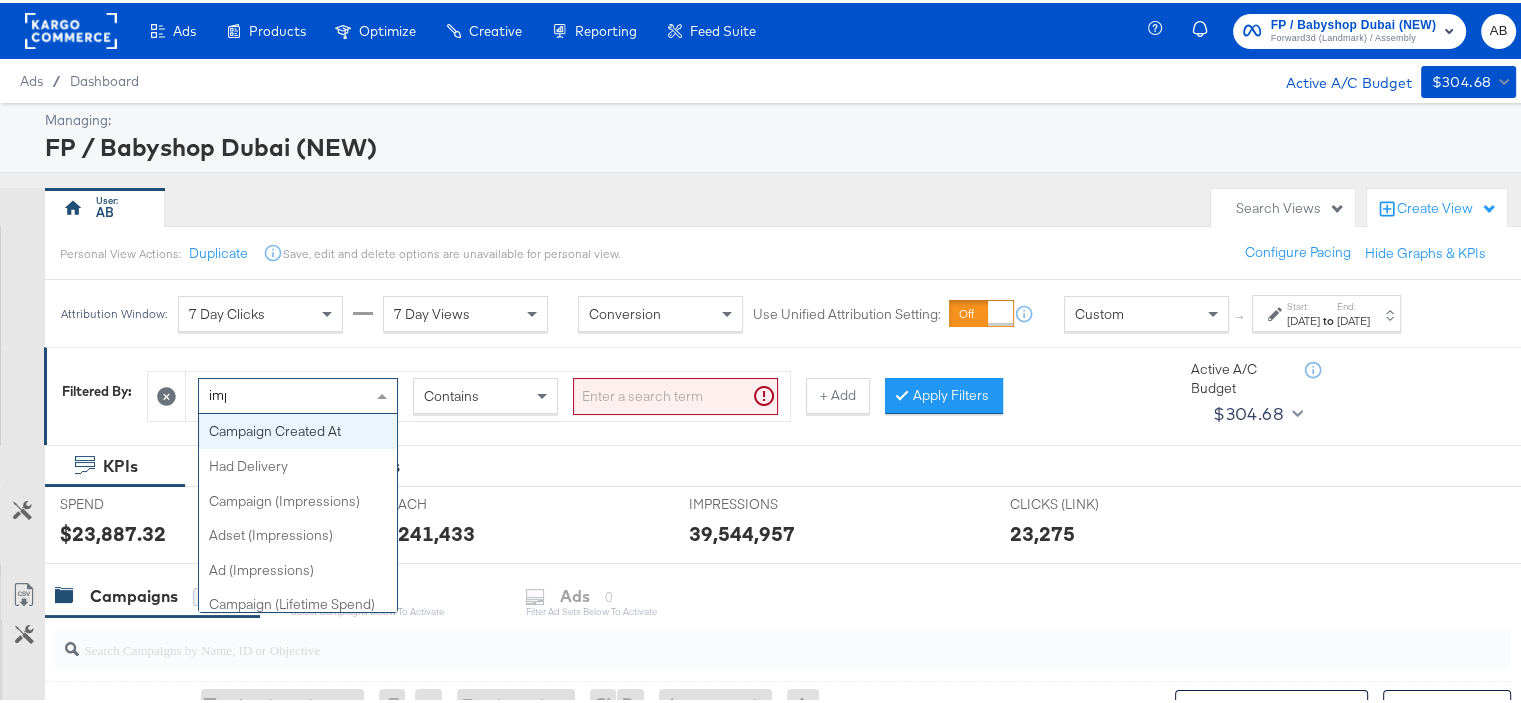 type on "impr" 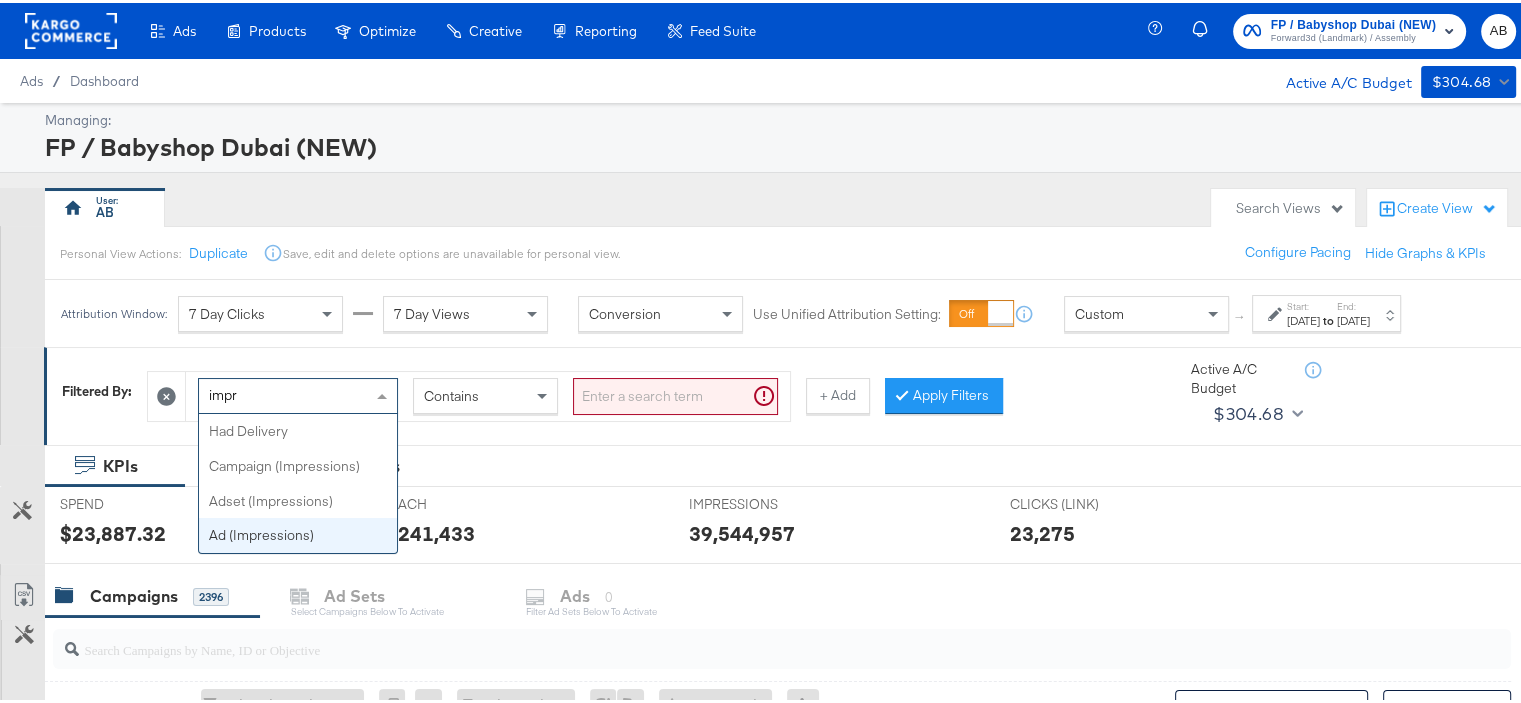 type 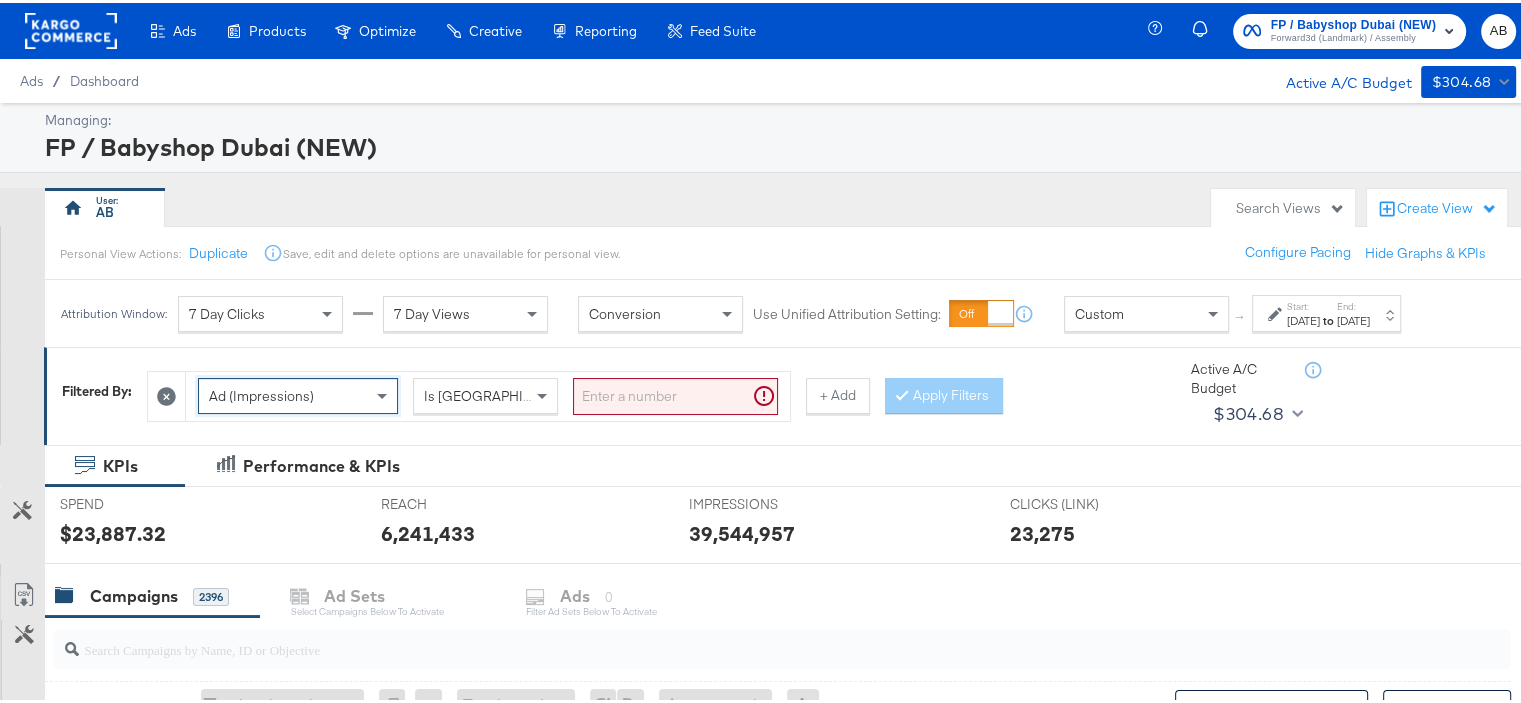 click at bounding box center [675, 393] 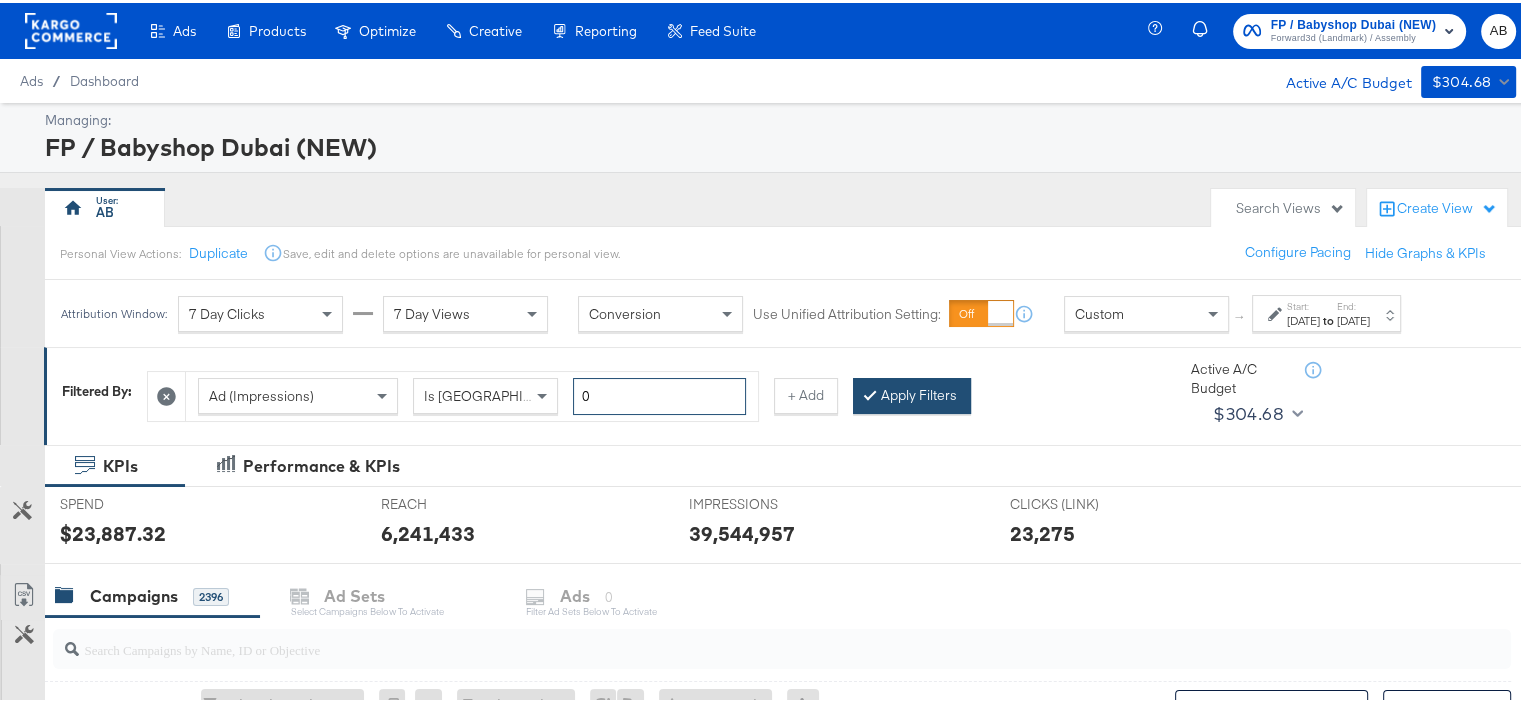 type on "0" 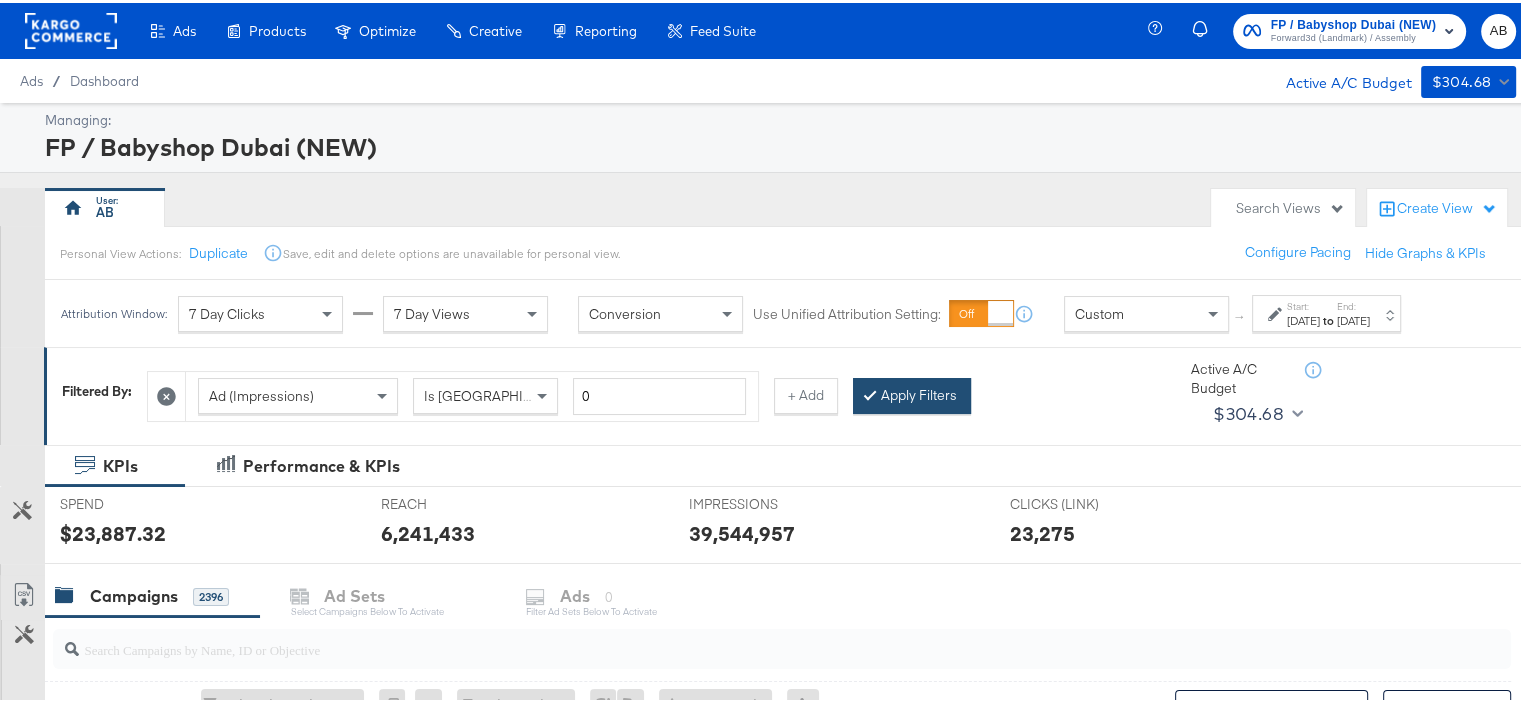 click on "Apply Filters" at bounding box center (912, 393) 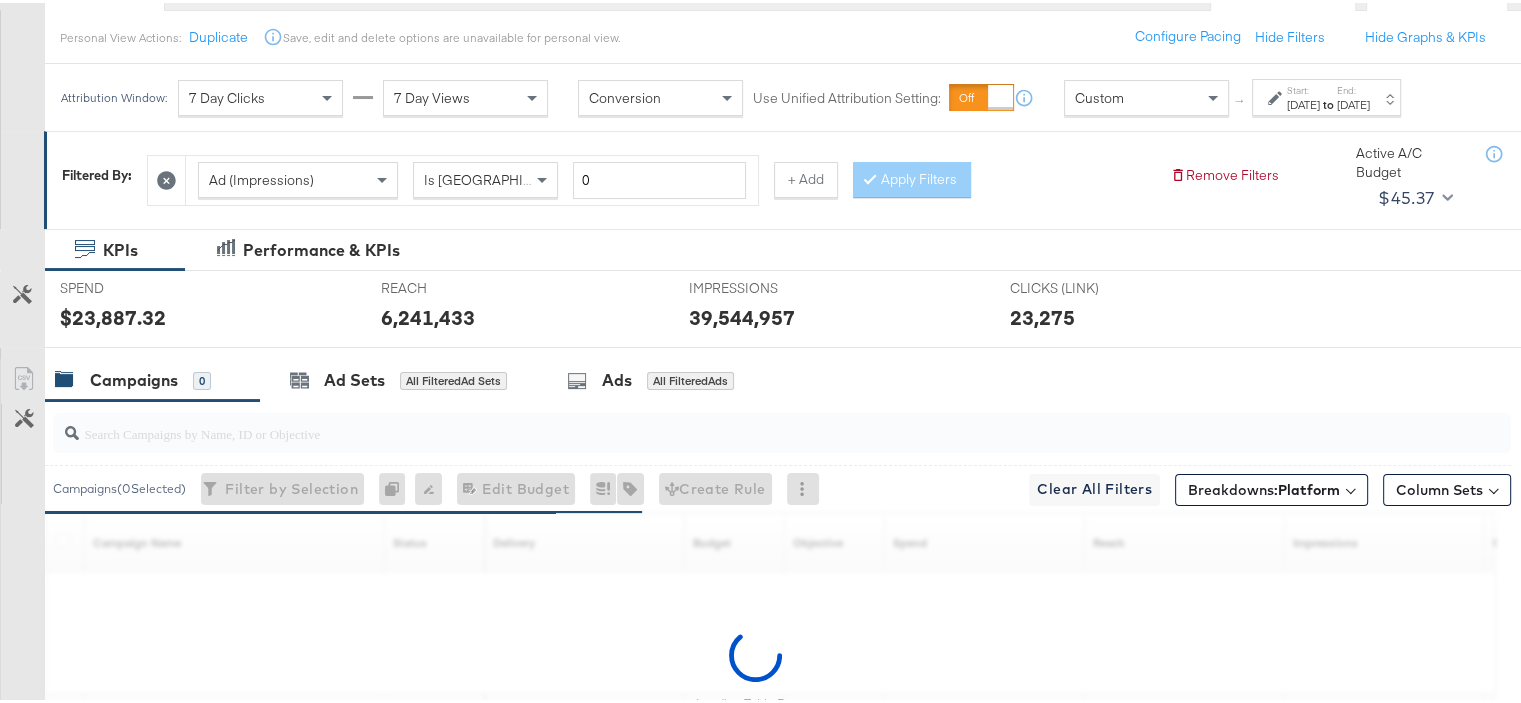 scroll, scrollTop: 100, scrollLeft: 0, axis: vertical 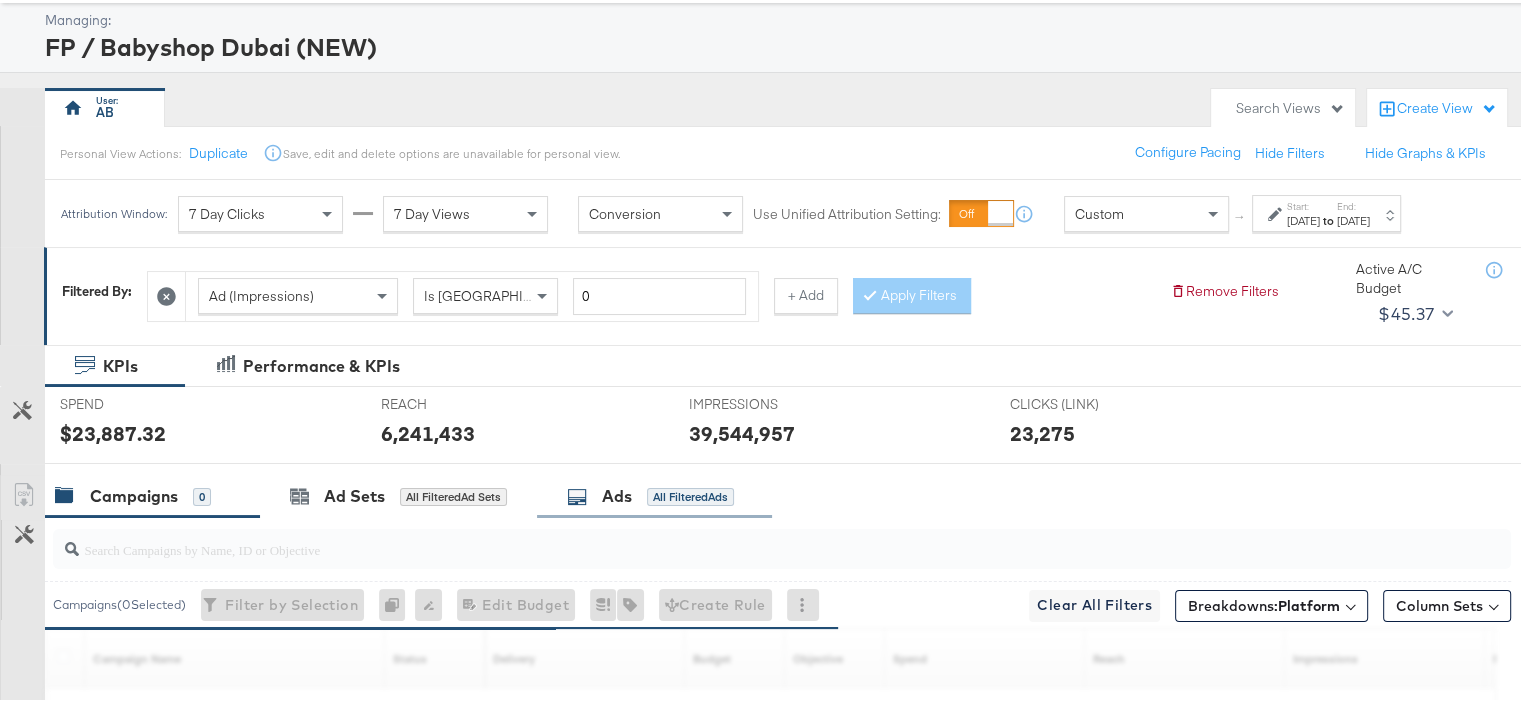 click on "Ads" at bounding box center [617, 493] 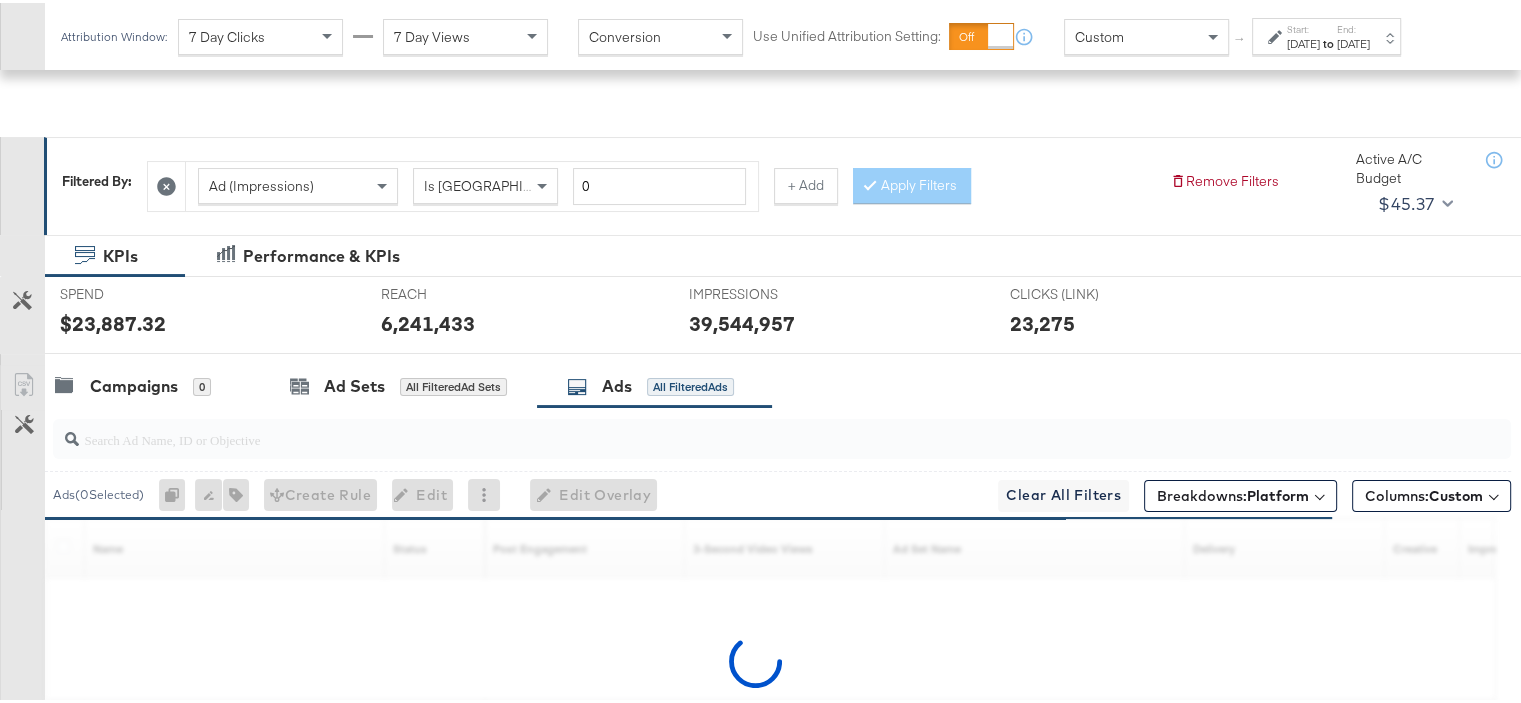 scroll, scrollTop: 300, scrollLeft: 0, axis: vertical 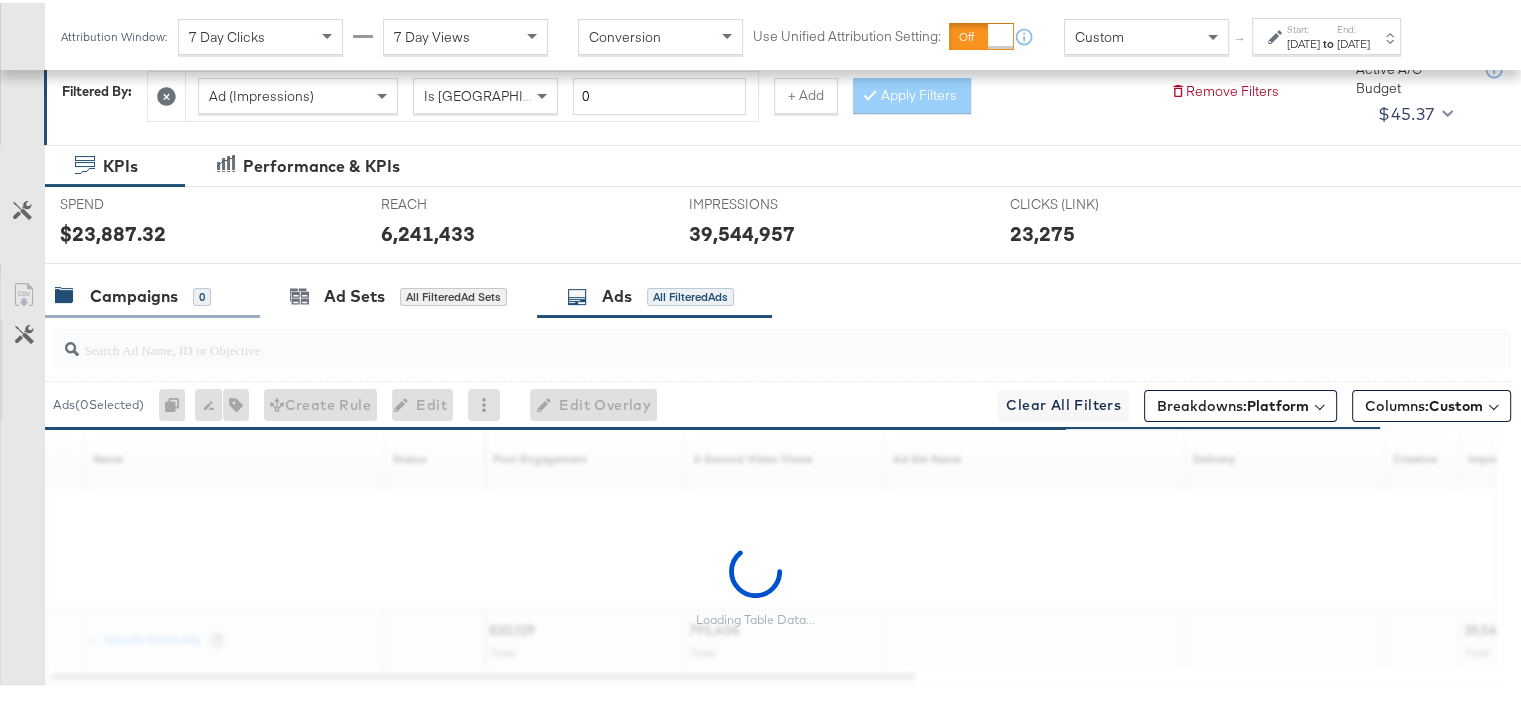 click on "Campaigns" at bounding box center [134, 293] 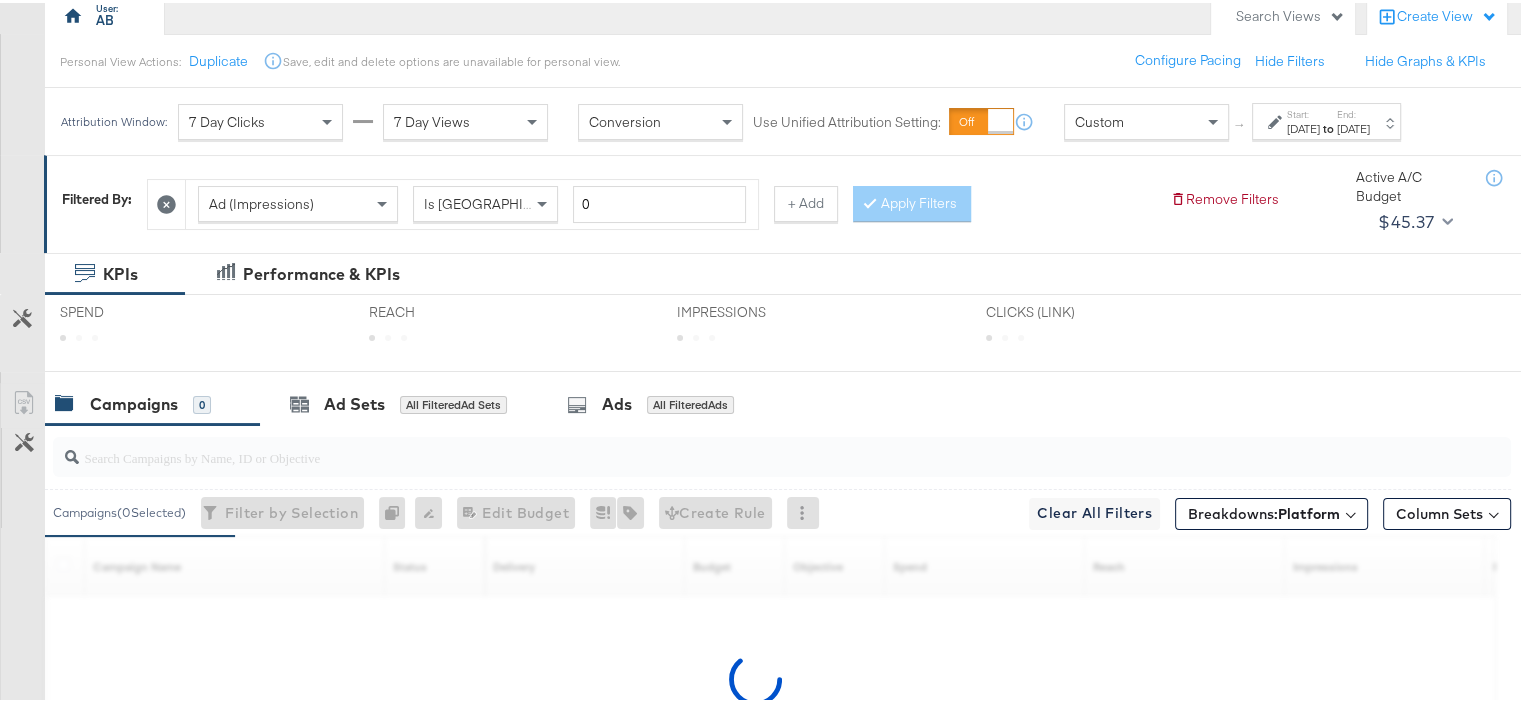 scroll, scrollTop: 300, scrollLeft: 0, axis: vertical 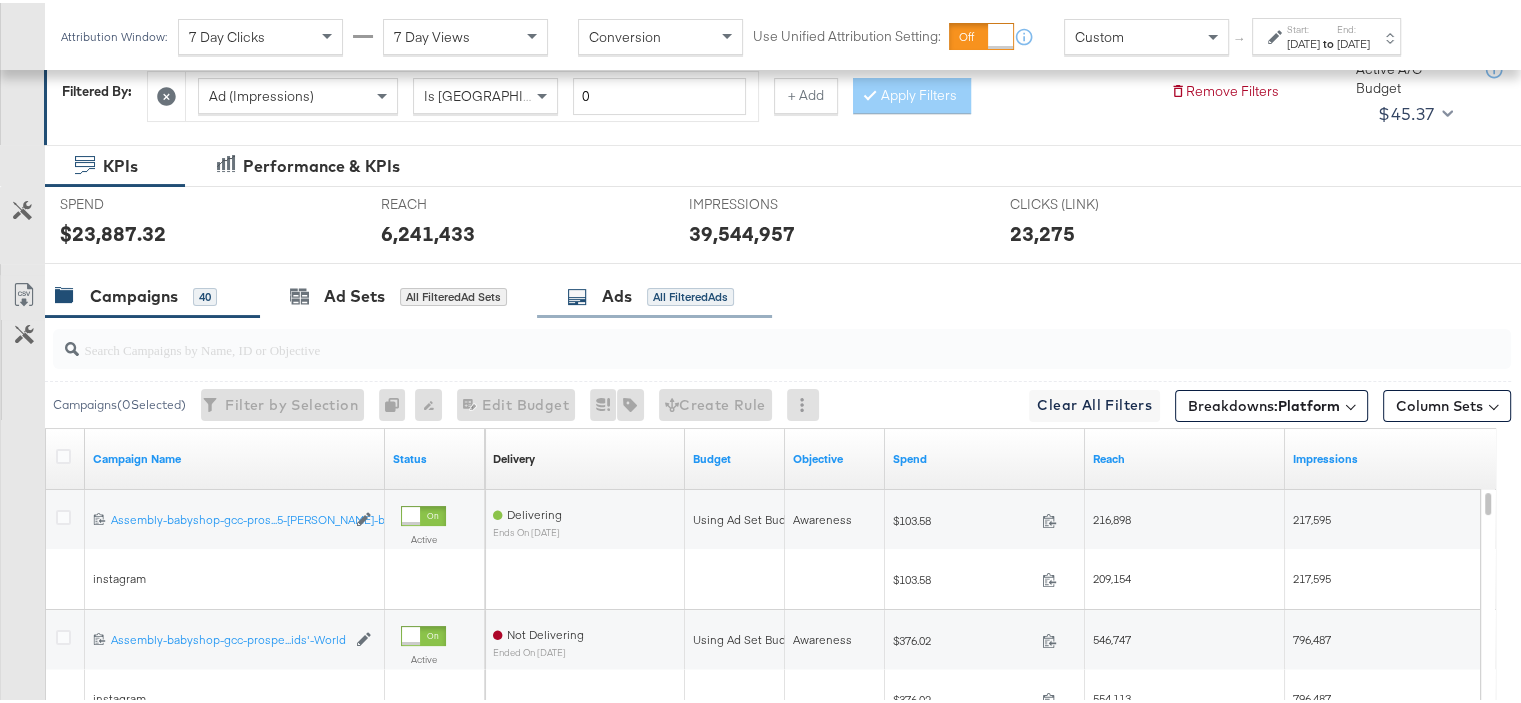 click on "Ads" at bounding box center (617, 293) 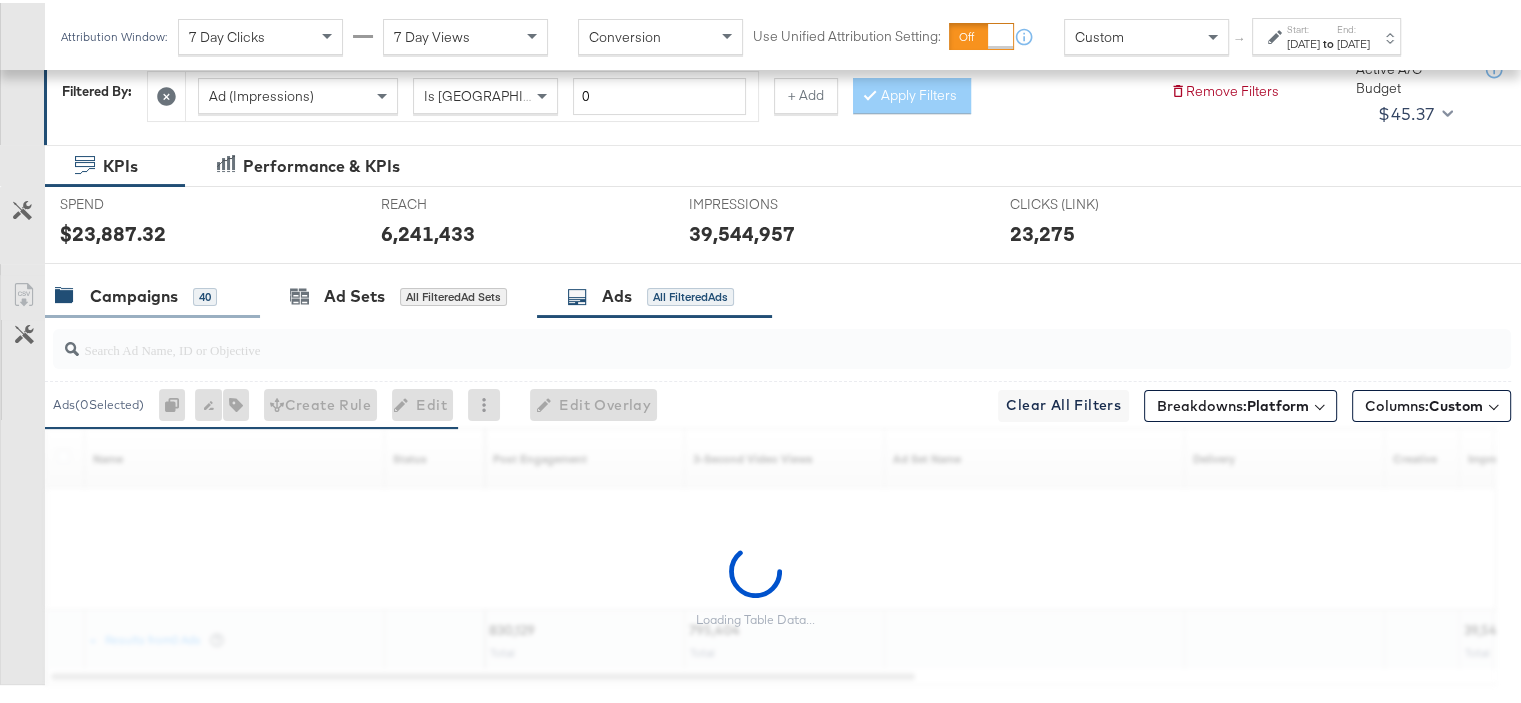 click on "Campaigns" at bounding box center [134, 293] 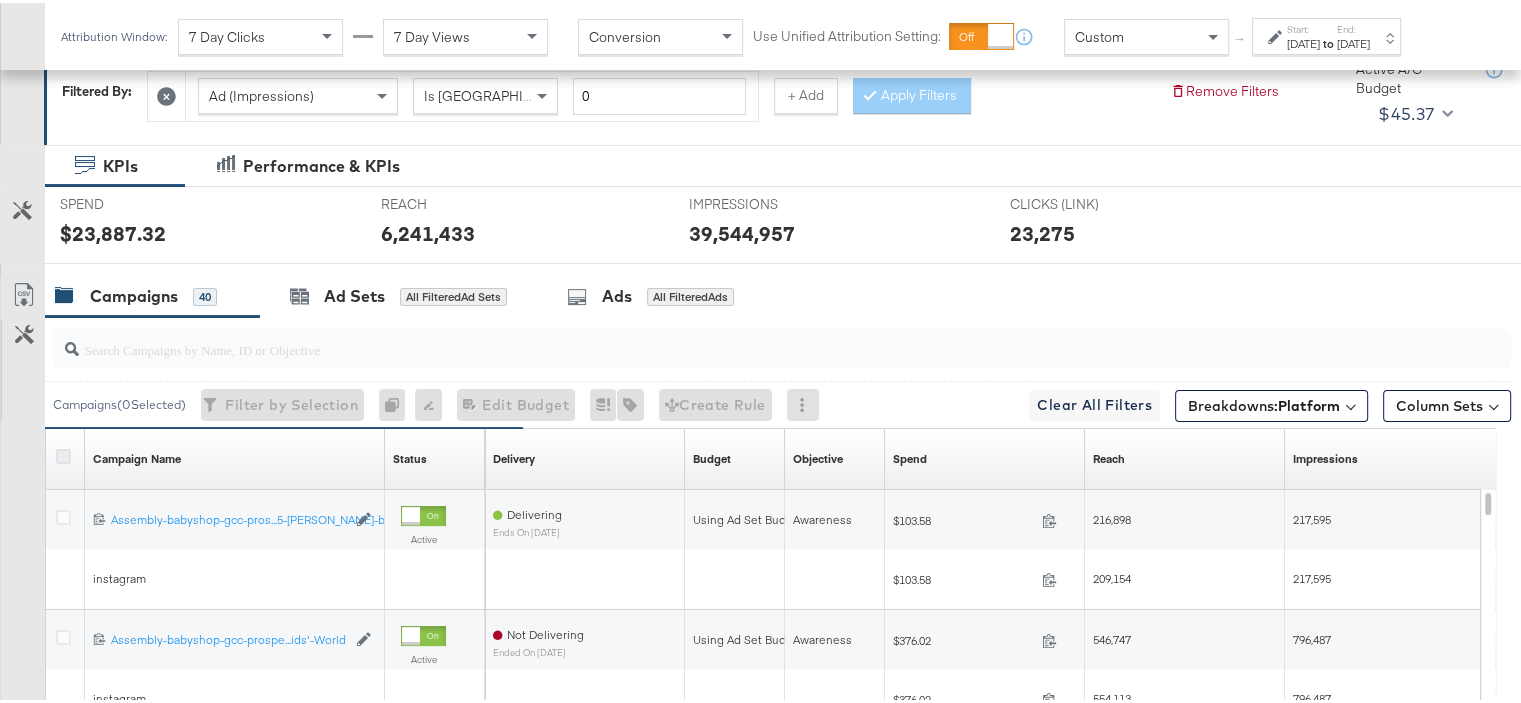 click at bounding box center (63, 453) 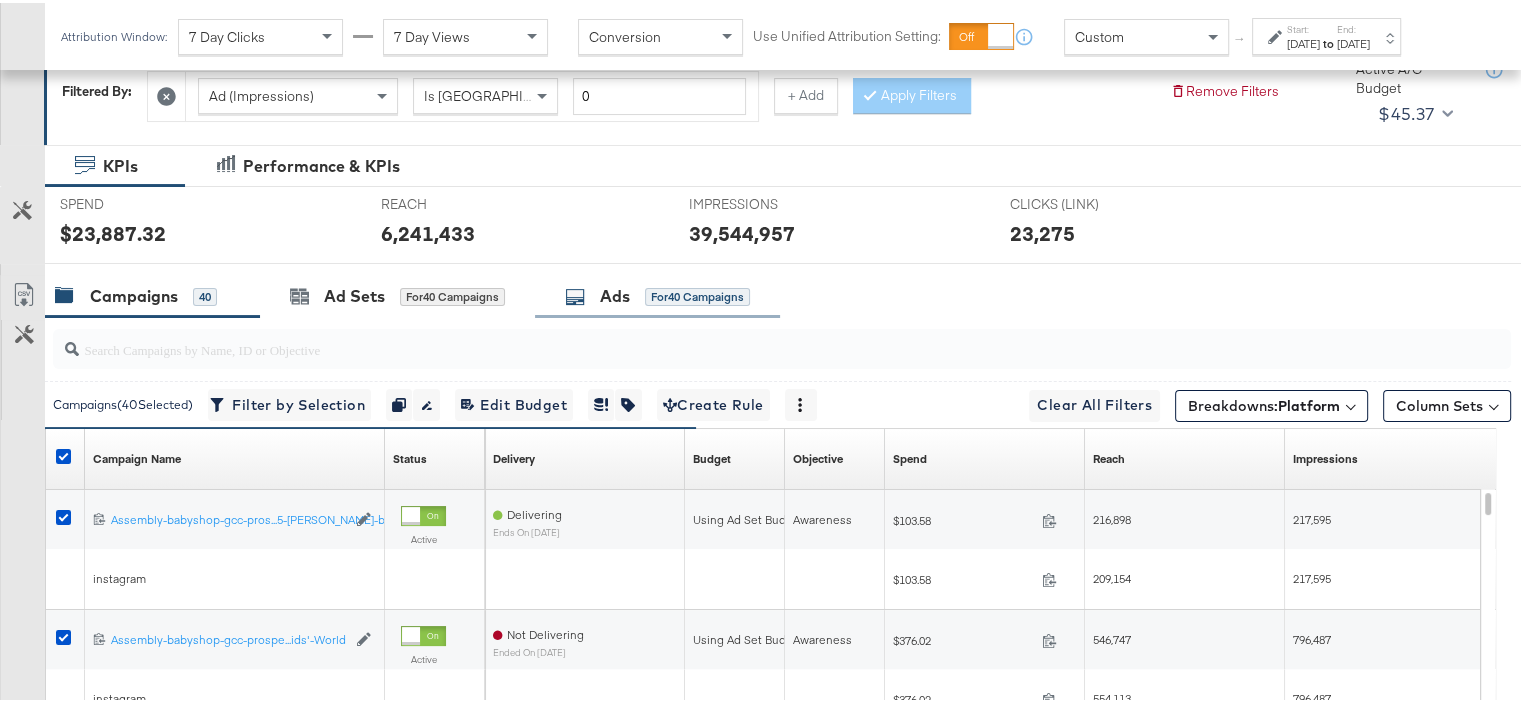 click on "for  40   Campaigns" at bounding box center (697, 294) 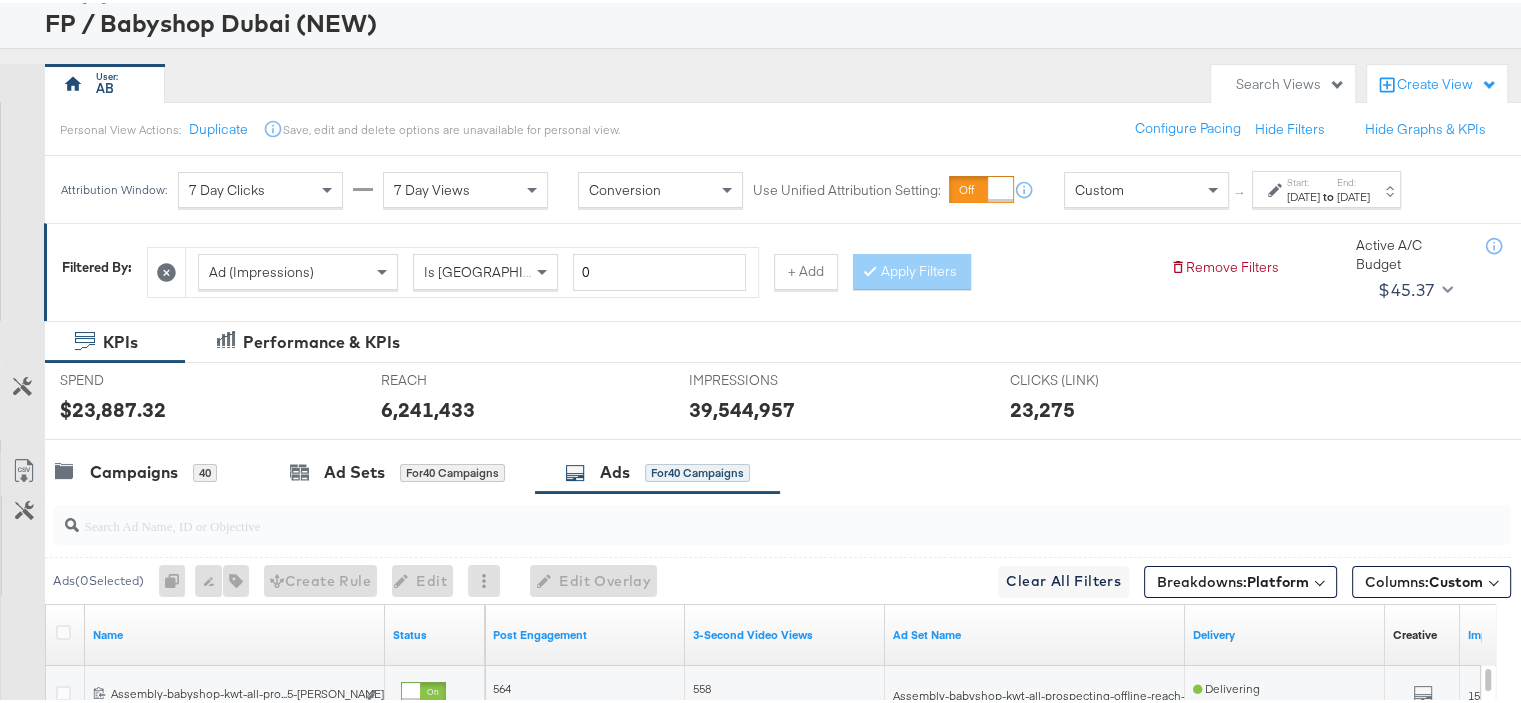 scroll, scrollTop: 300, scrollLeft: 0, axis: vertical 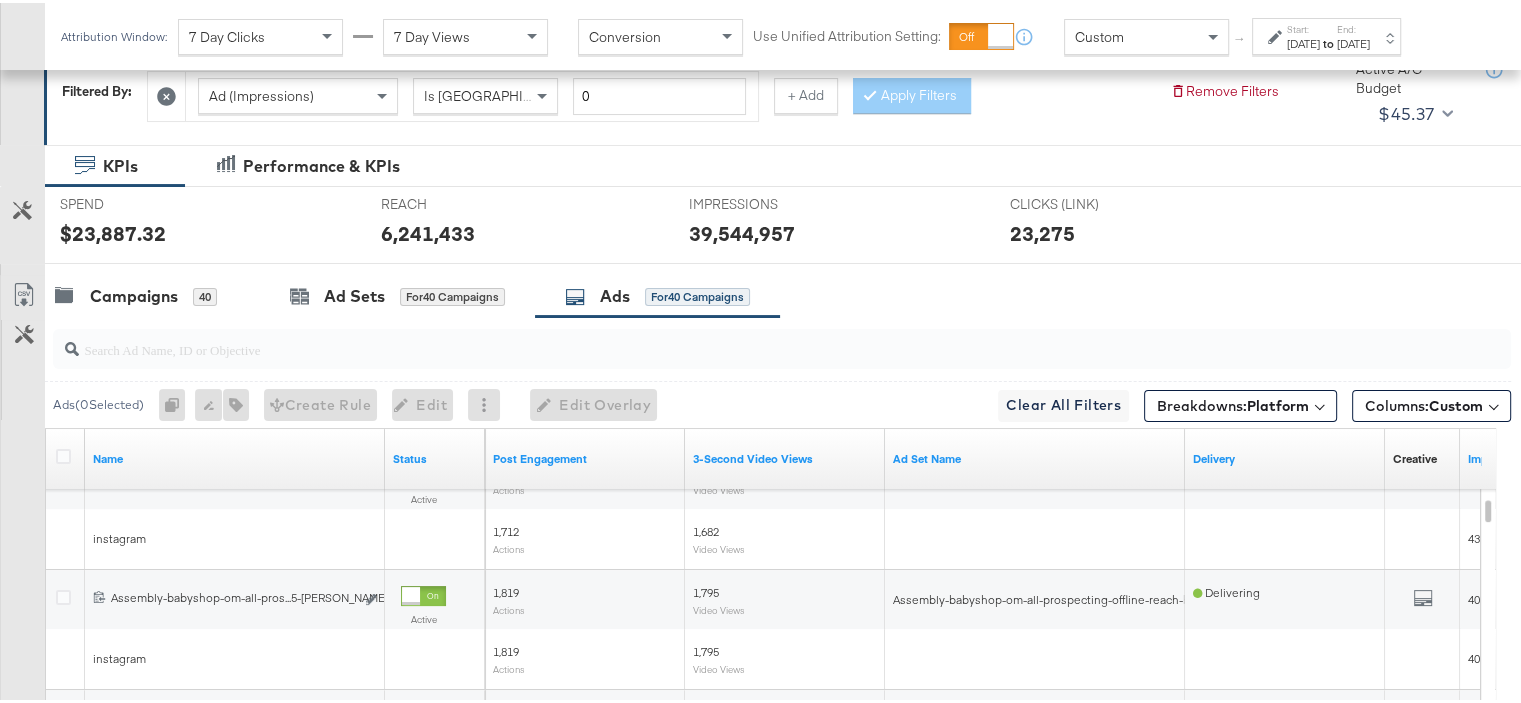 click at bounding box center [484, 402] 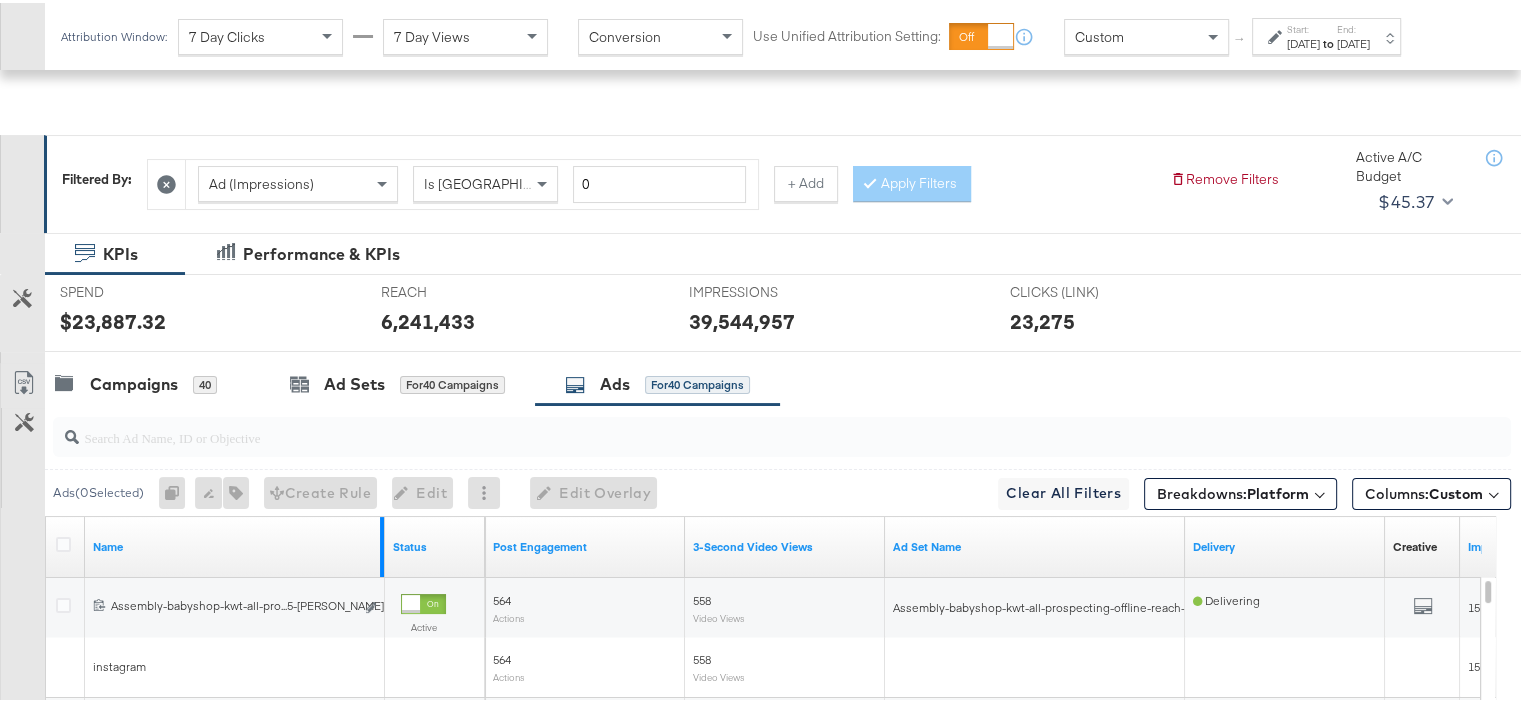 scroll, scrollTop: 400, scrollLeft: 0, axis: vertical 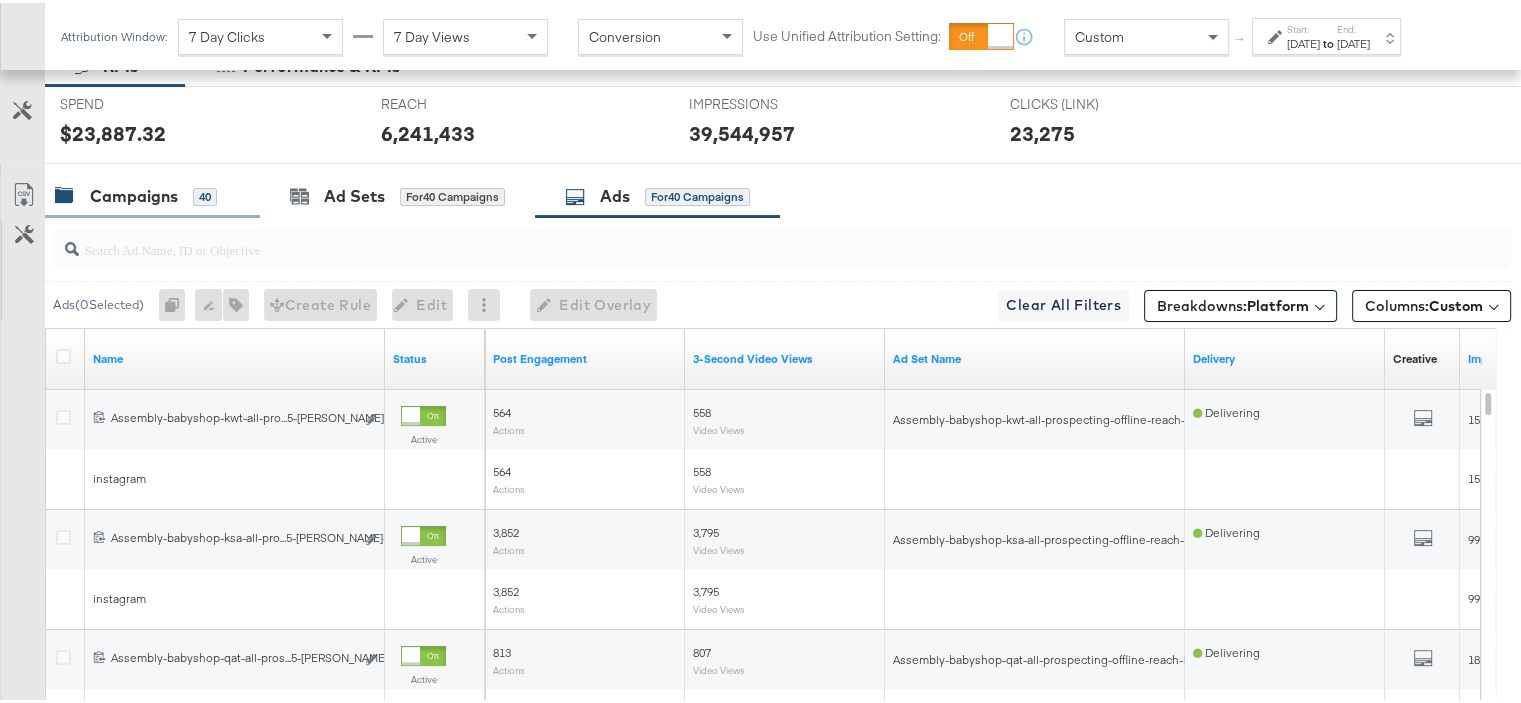 click on "Campaigns" at bounding box center [134, 193] 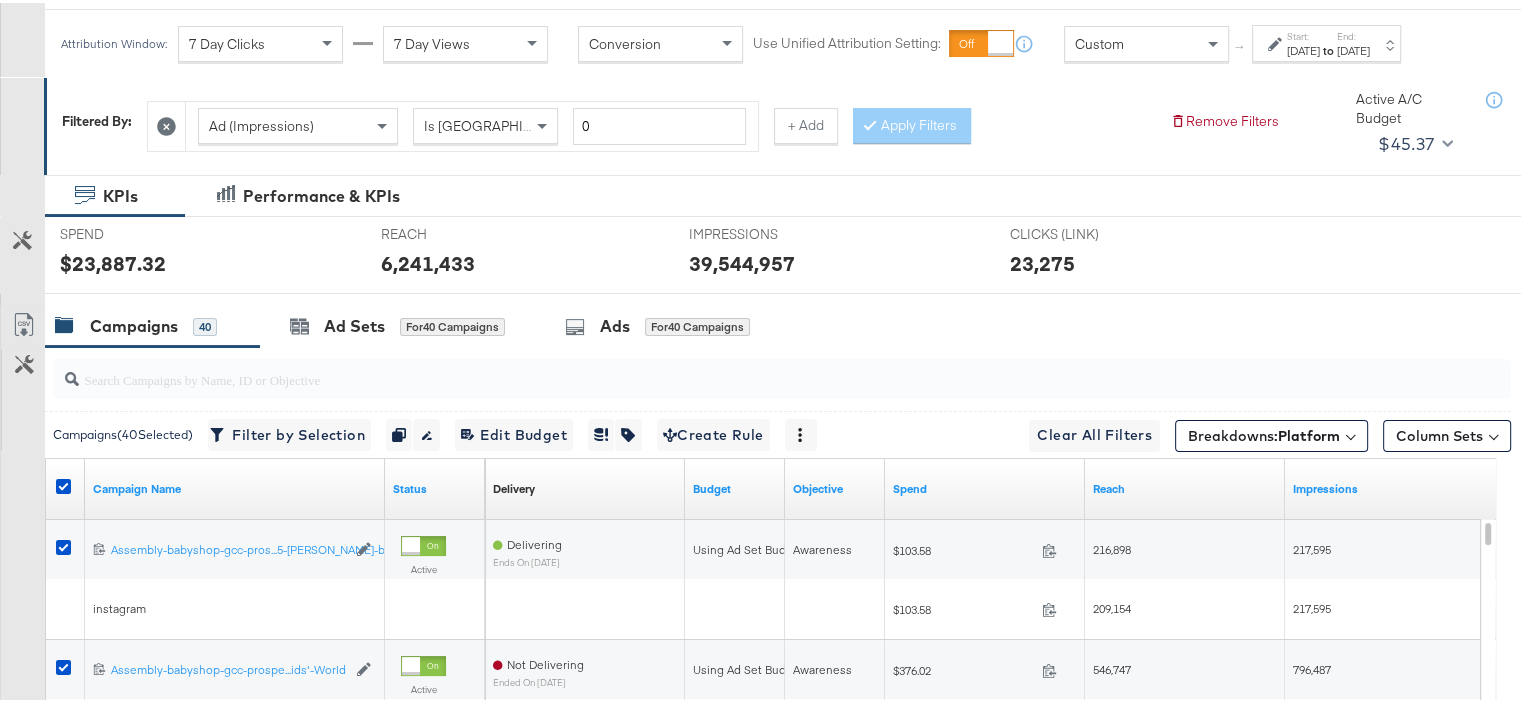 scroll, scrollTop: 100, scrollLeft: 0, axis: vertical 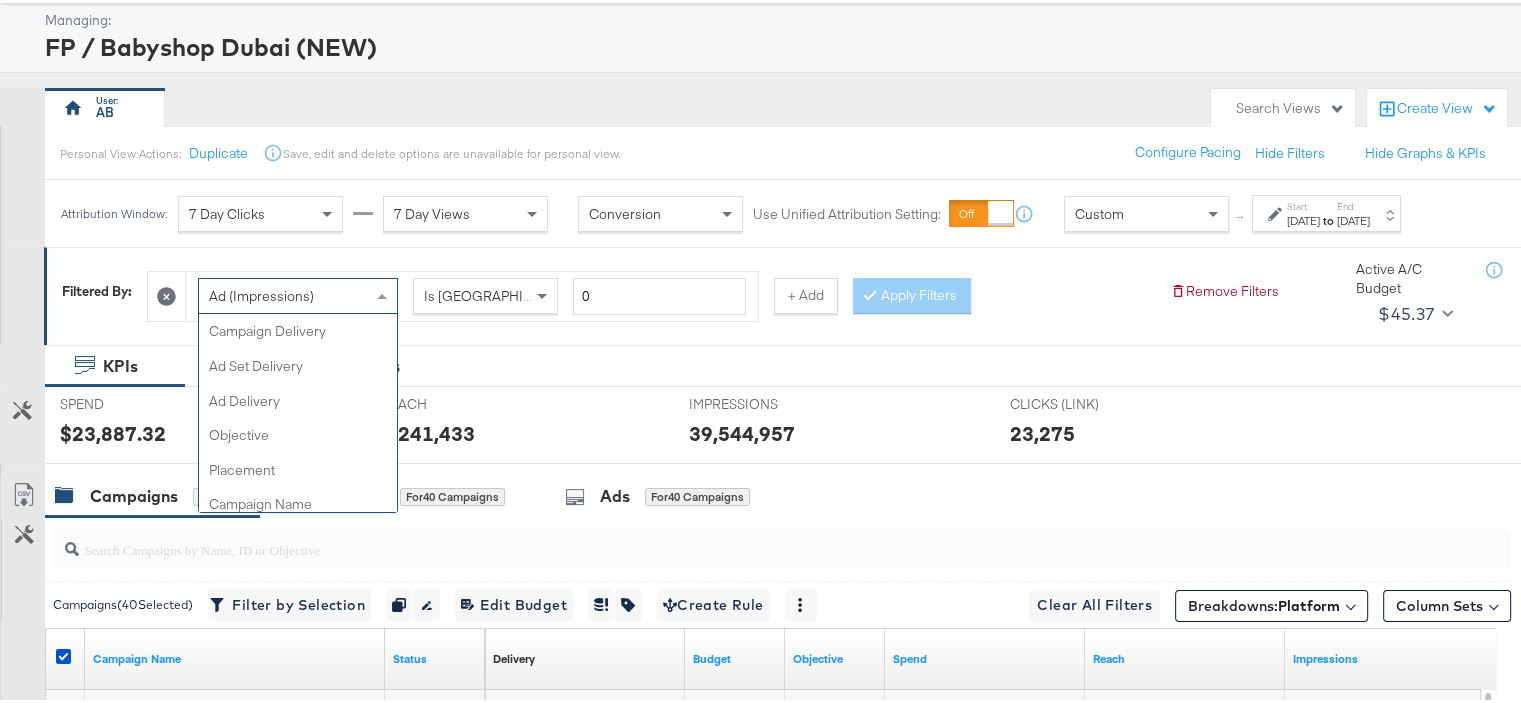 click on "Ad (Impressions)" at bounding box center [298, 293] 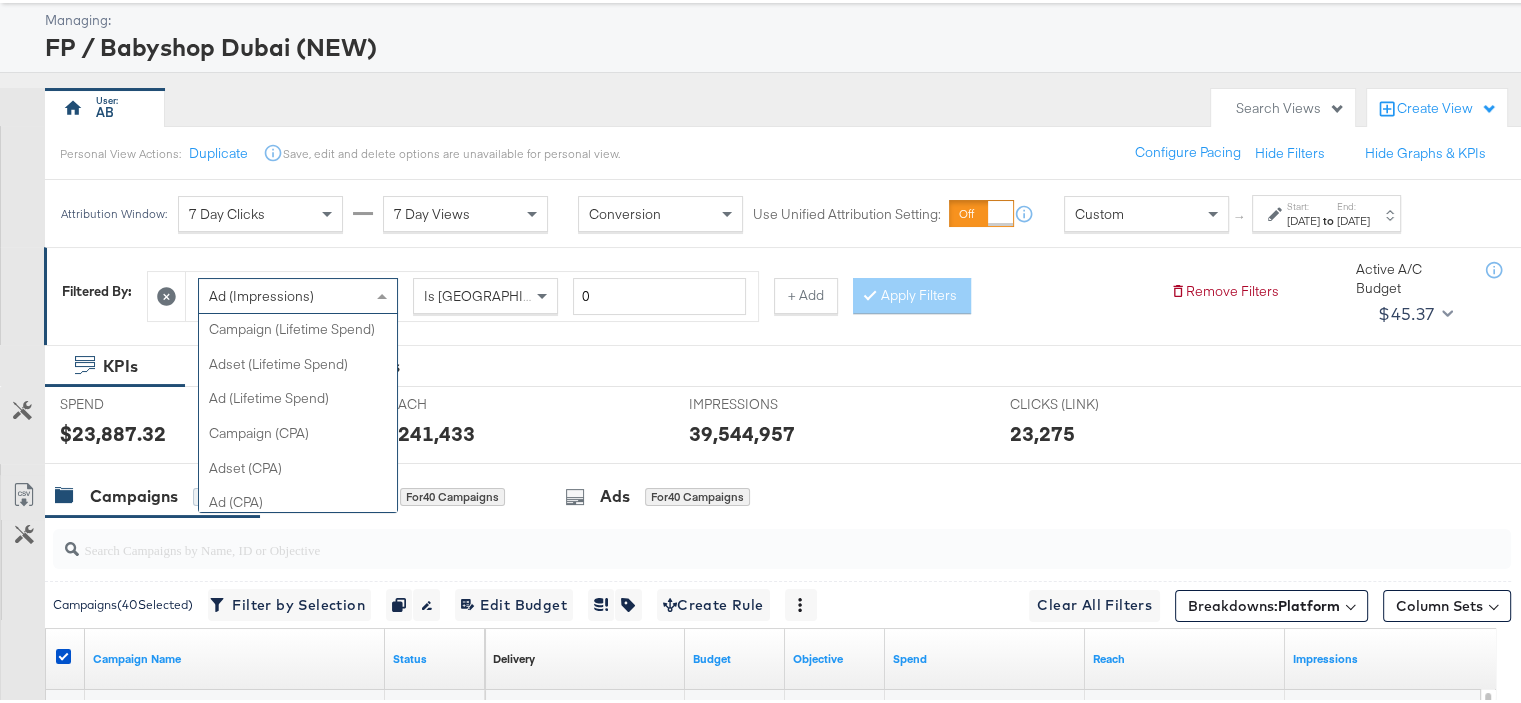 click on "Ad (Impressions)" at bounding box center (298, 293) 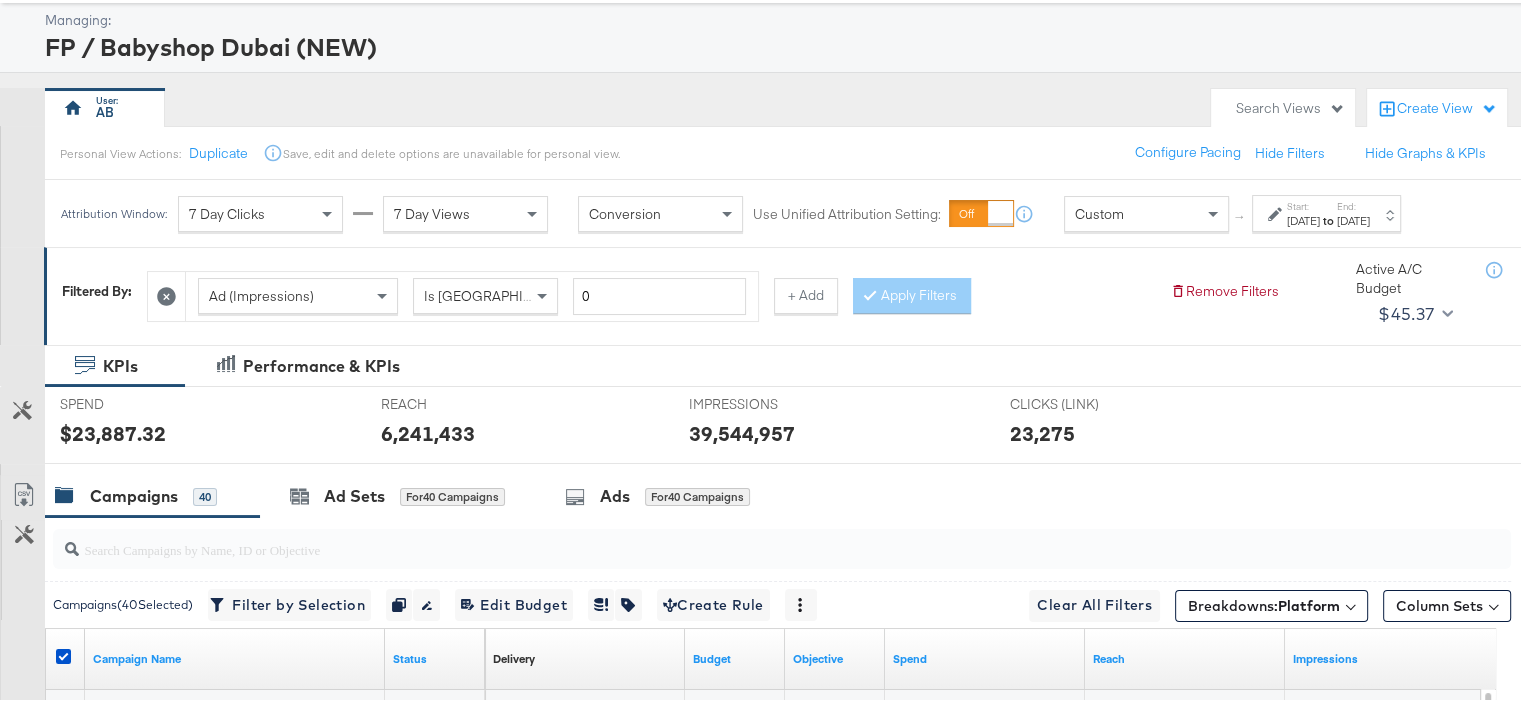 click 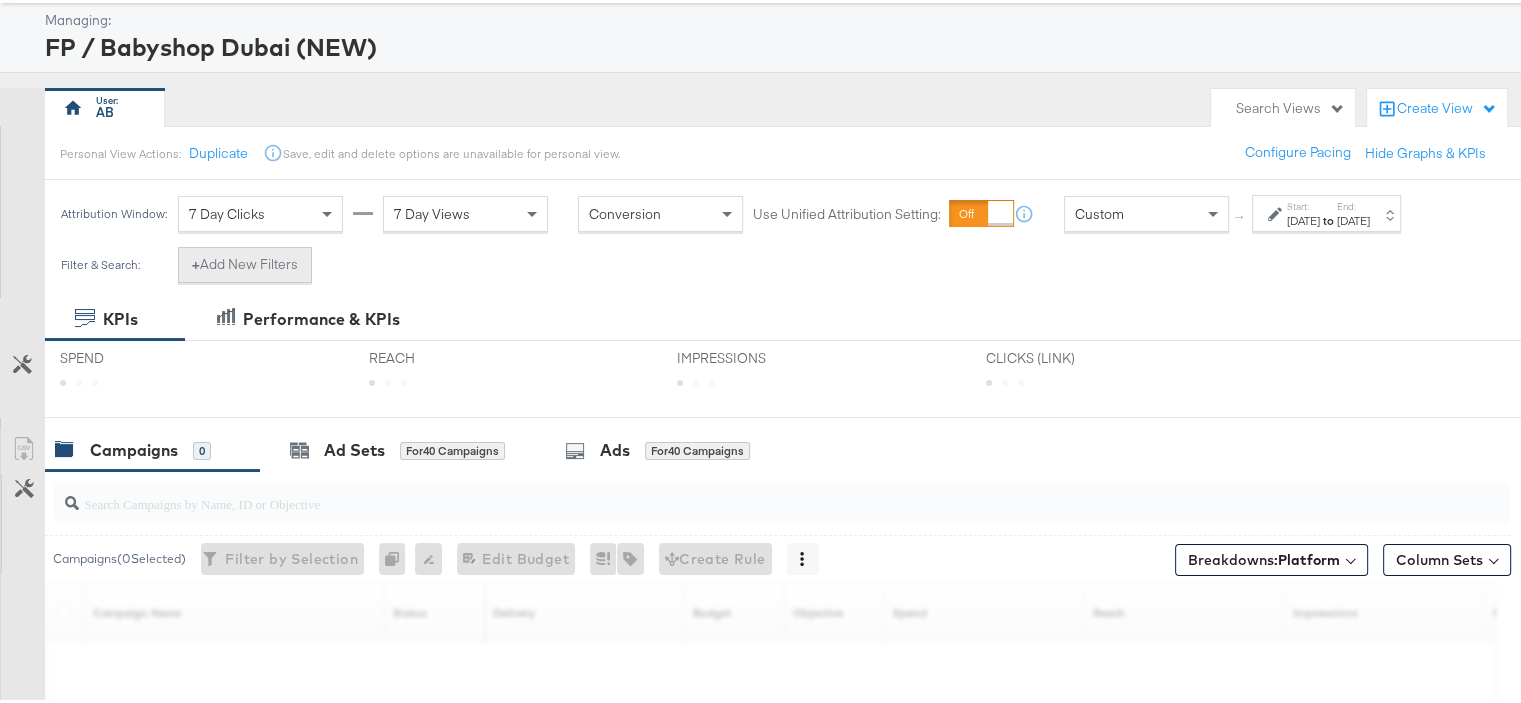 click on "+  Add New Filters" at bounding box center [245, 262] 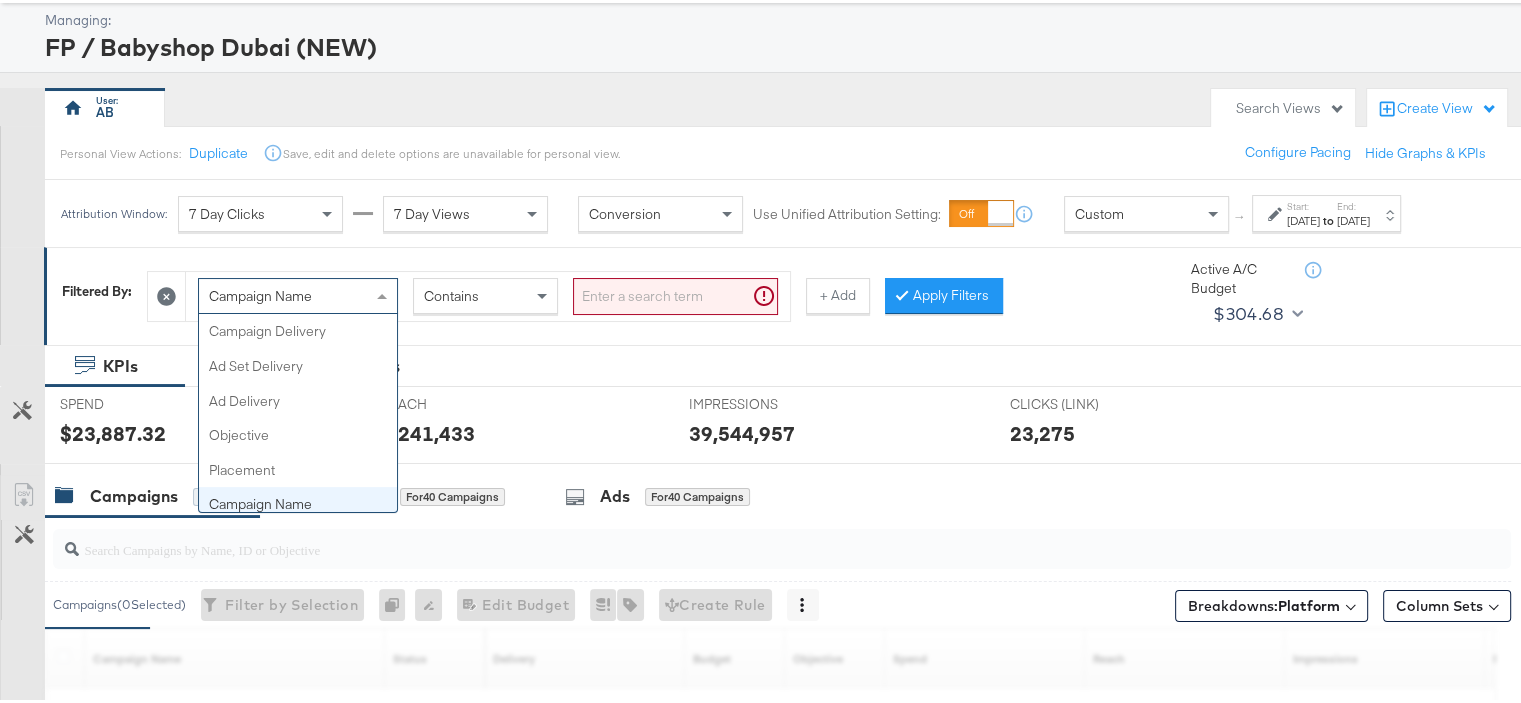 click on "Campaign Name" at bounding box center (298, 293) 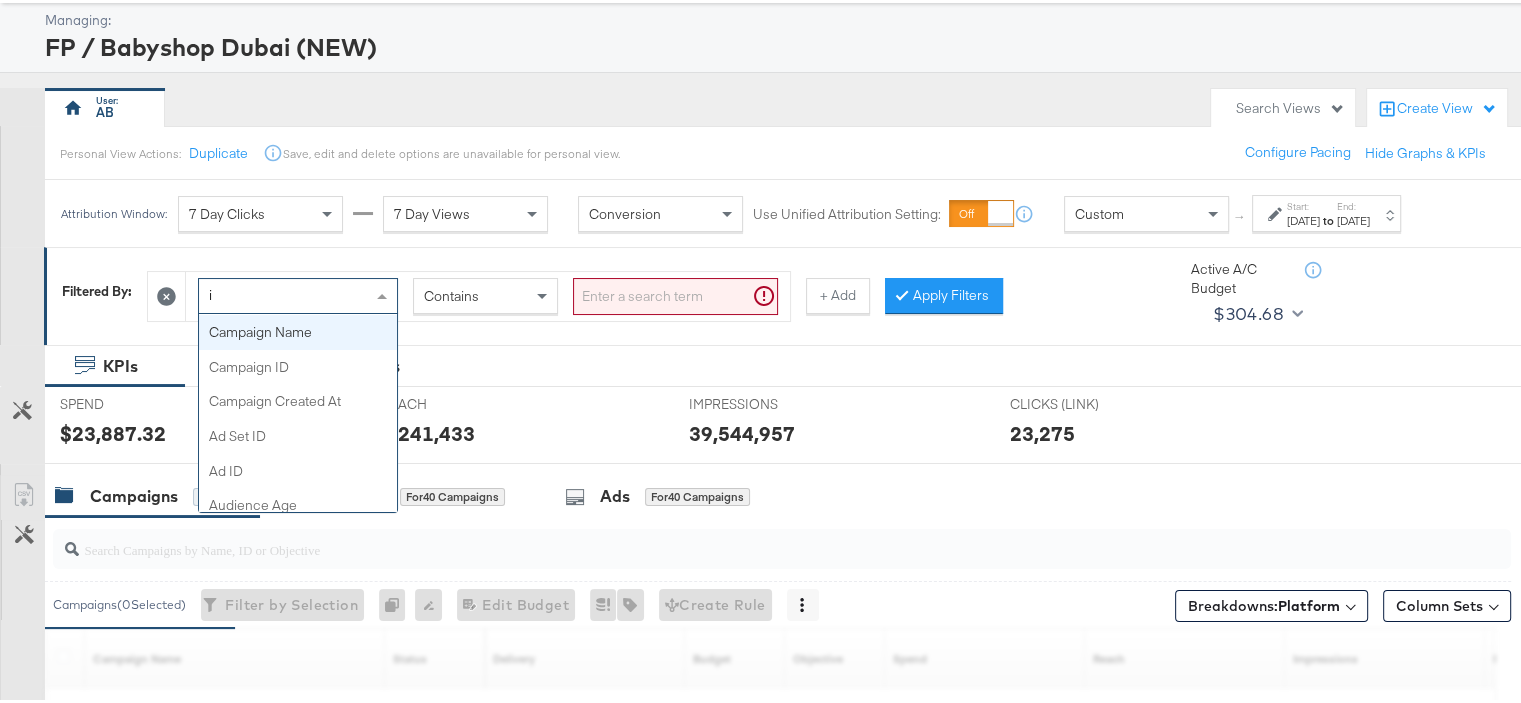 type on "im" 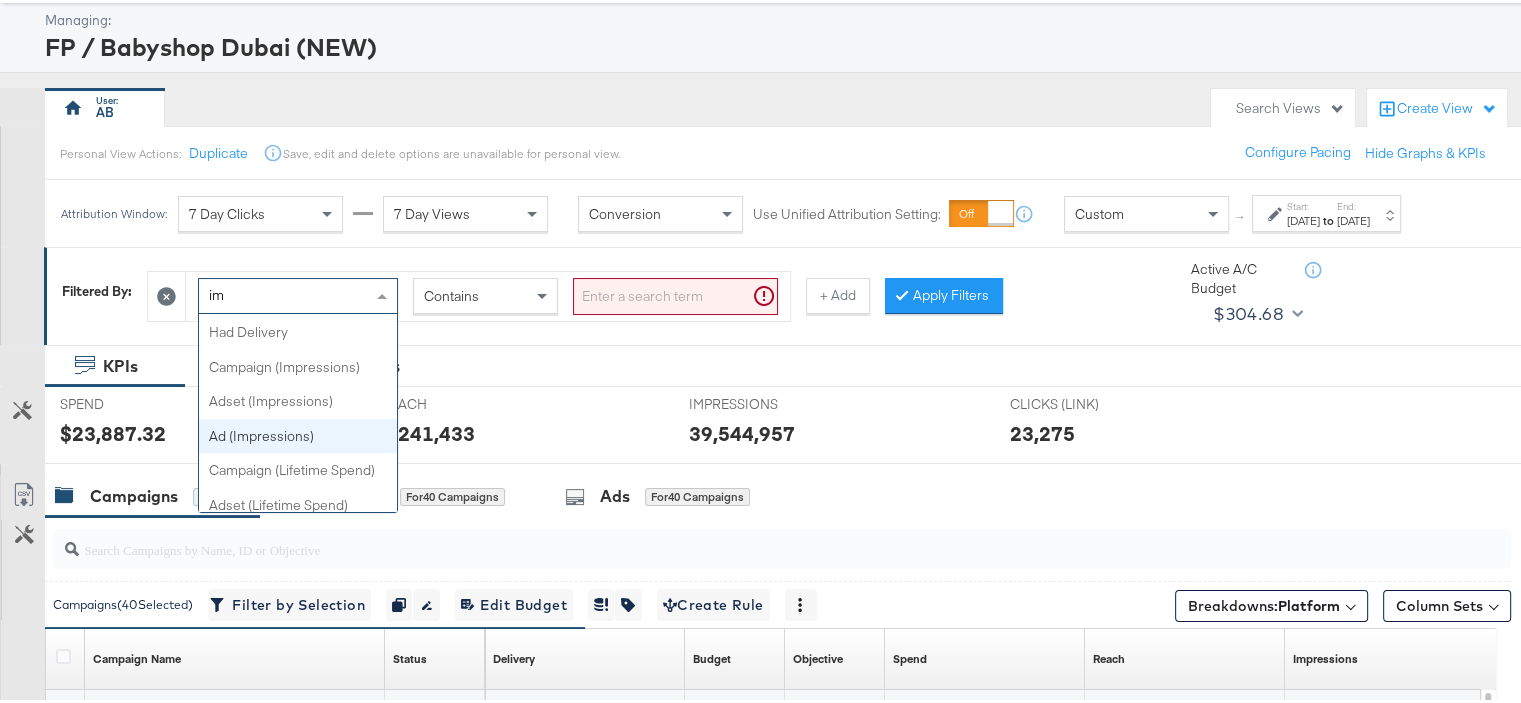 scroll, scrollTop: 0, scrollLeft: 0, axis: both 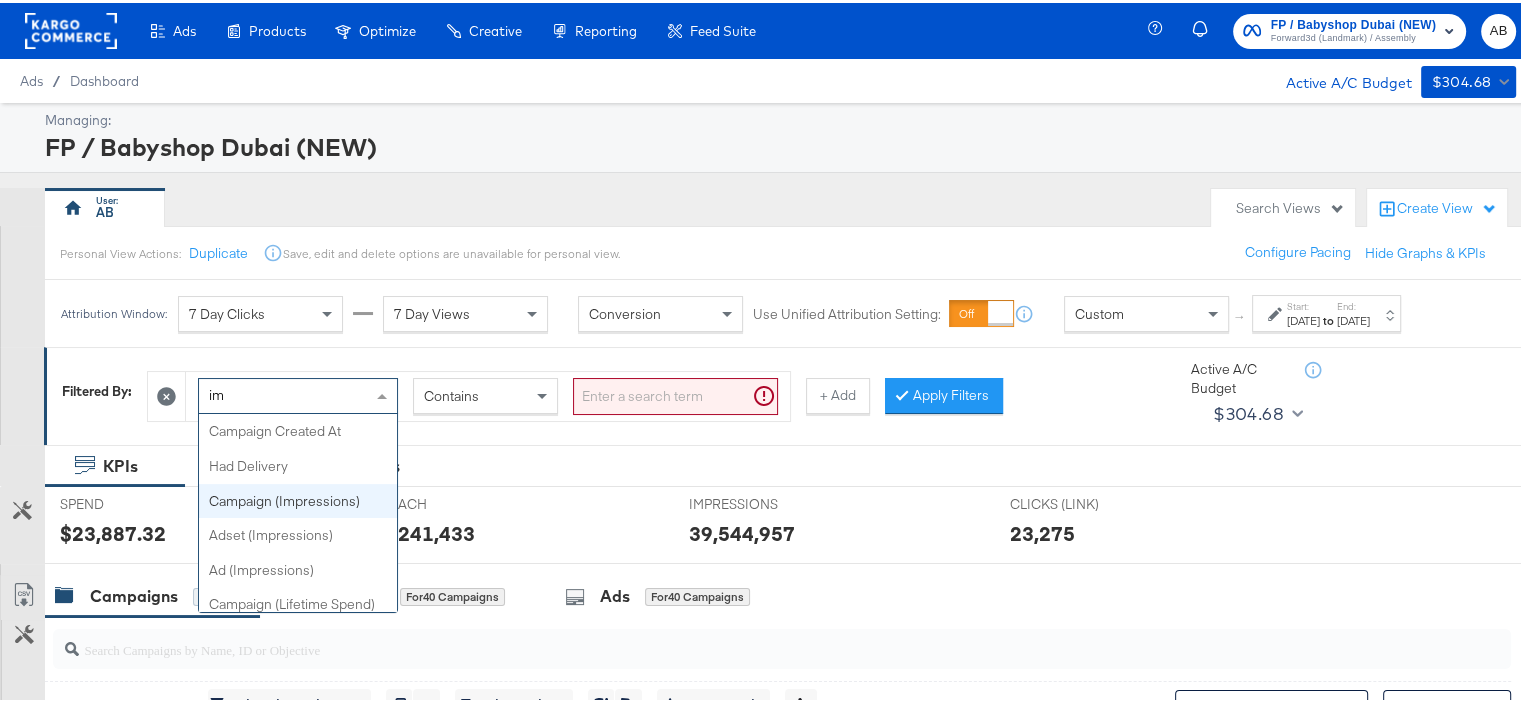 type 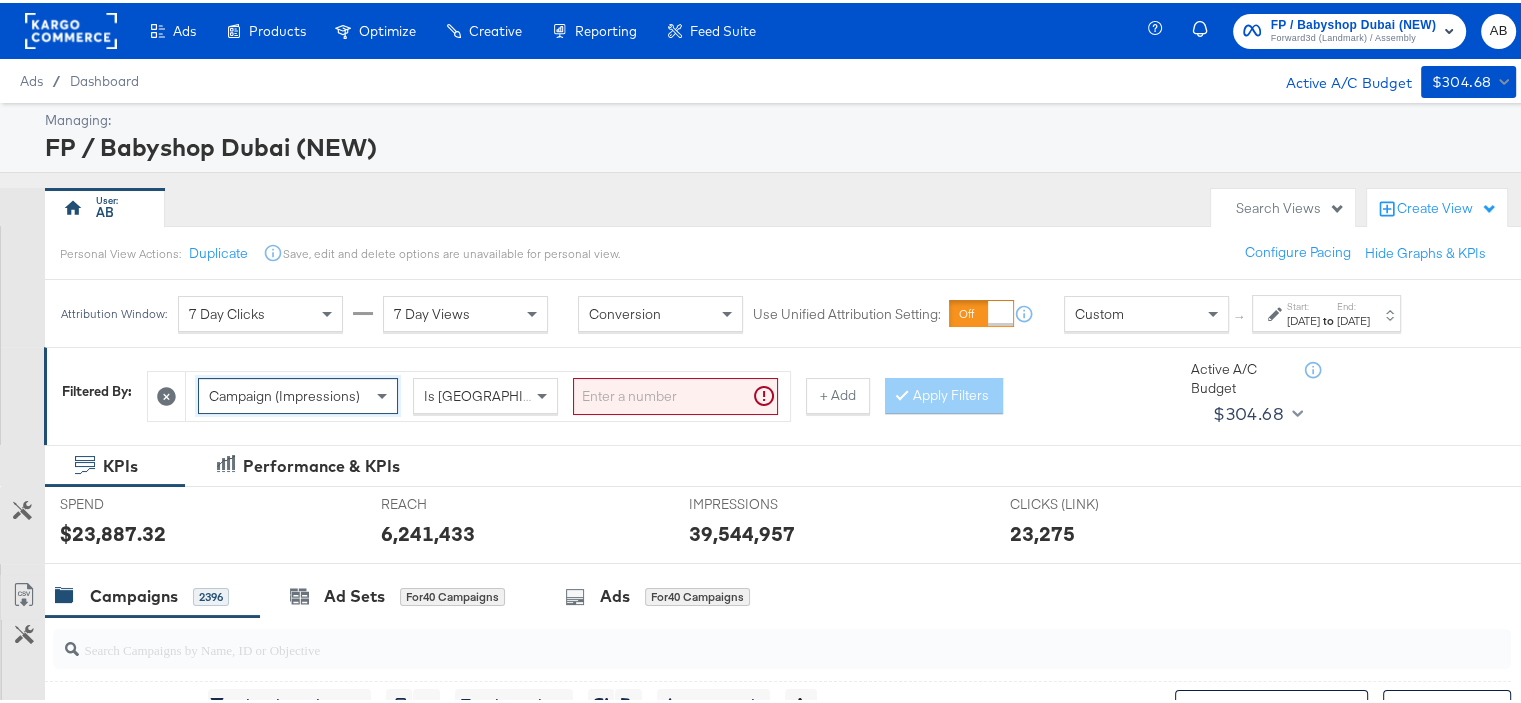 click at bounding box center (675, 393) 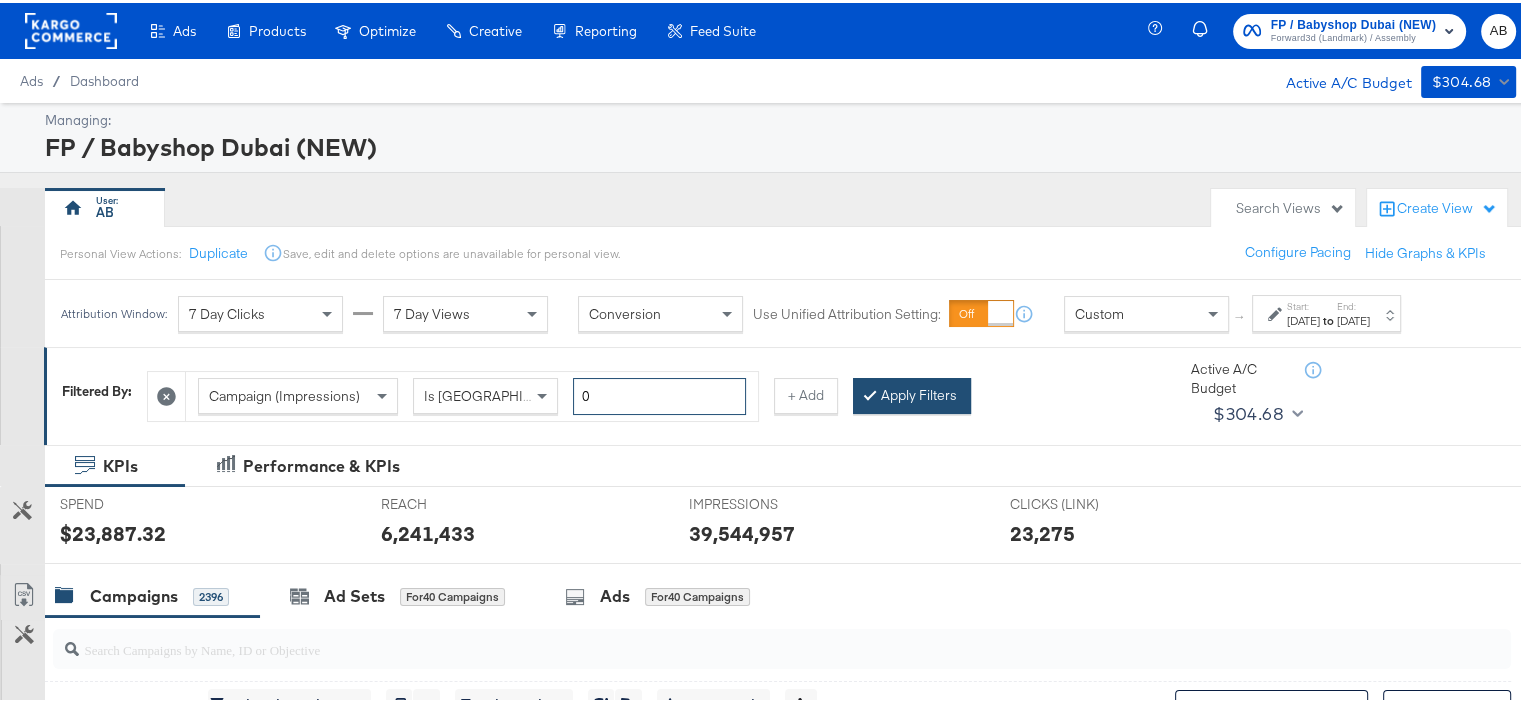 type on "0" 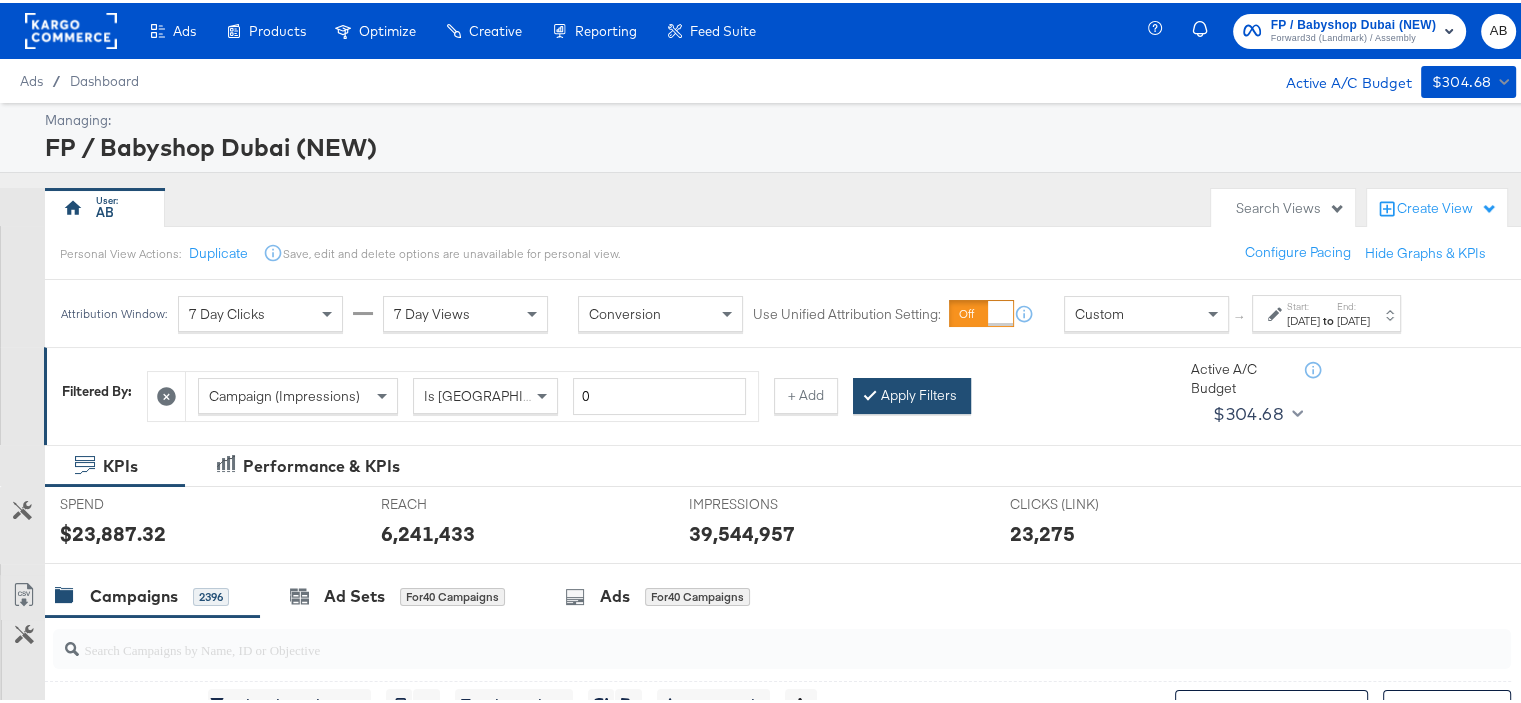 click on "Apply Filters" at bounding box center (912, 393) 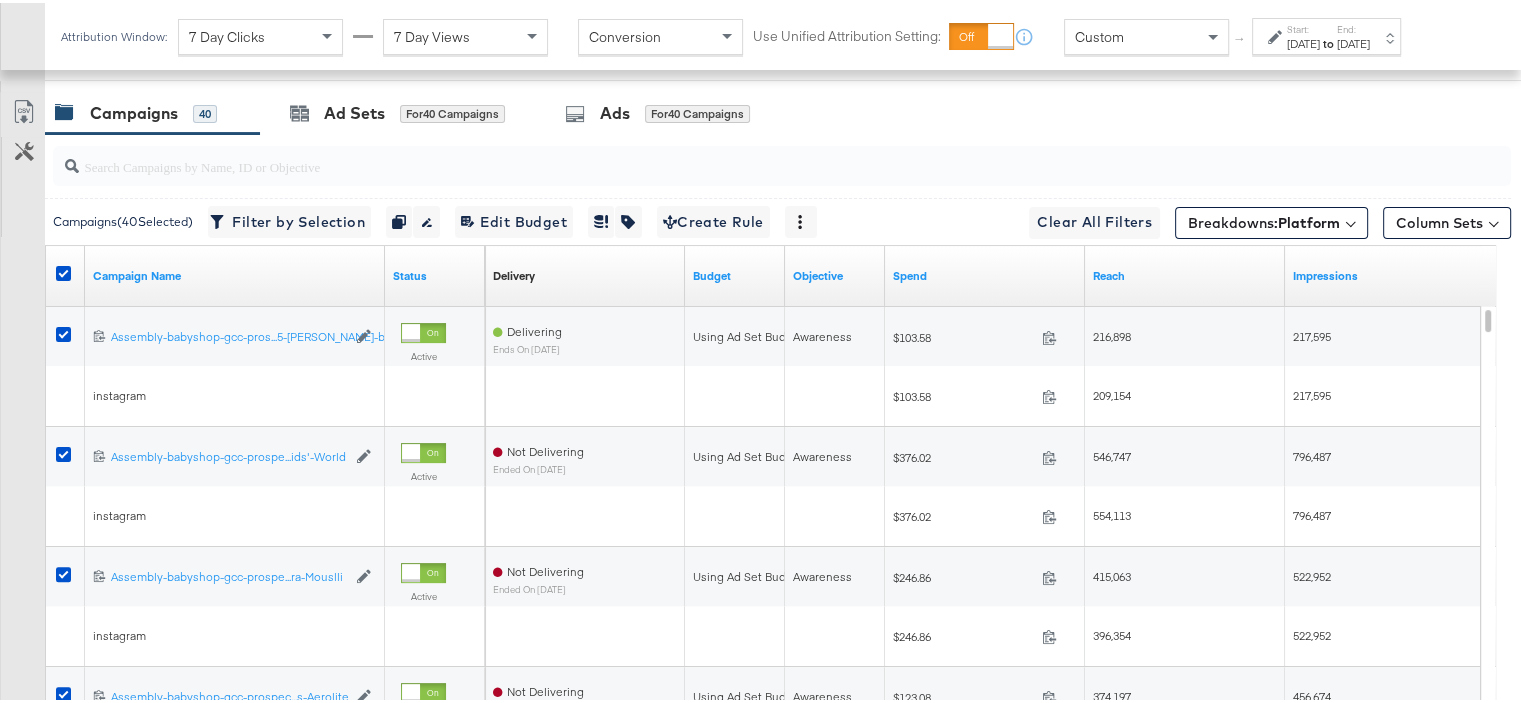 scroll, scrollTop: 300, scrollLeft: 0, axis: vertical 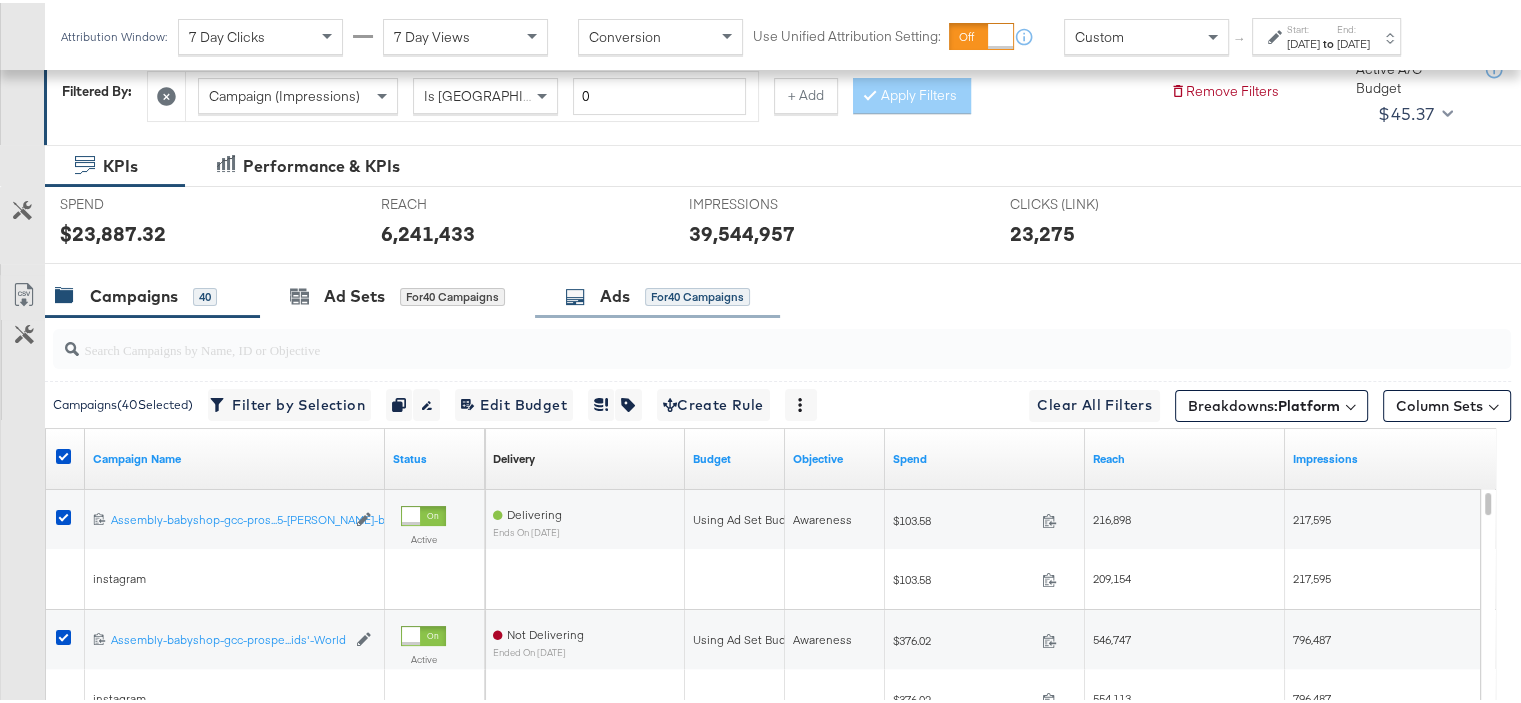 click on "Ads" at bounding box center [615, 293] 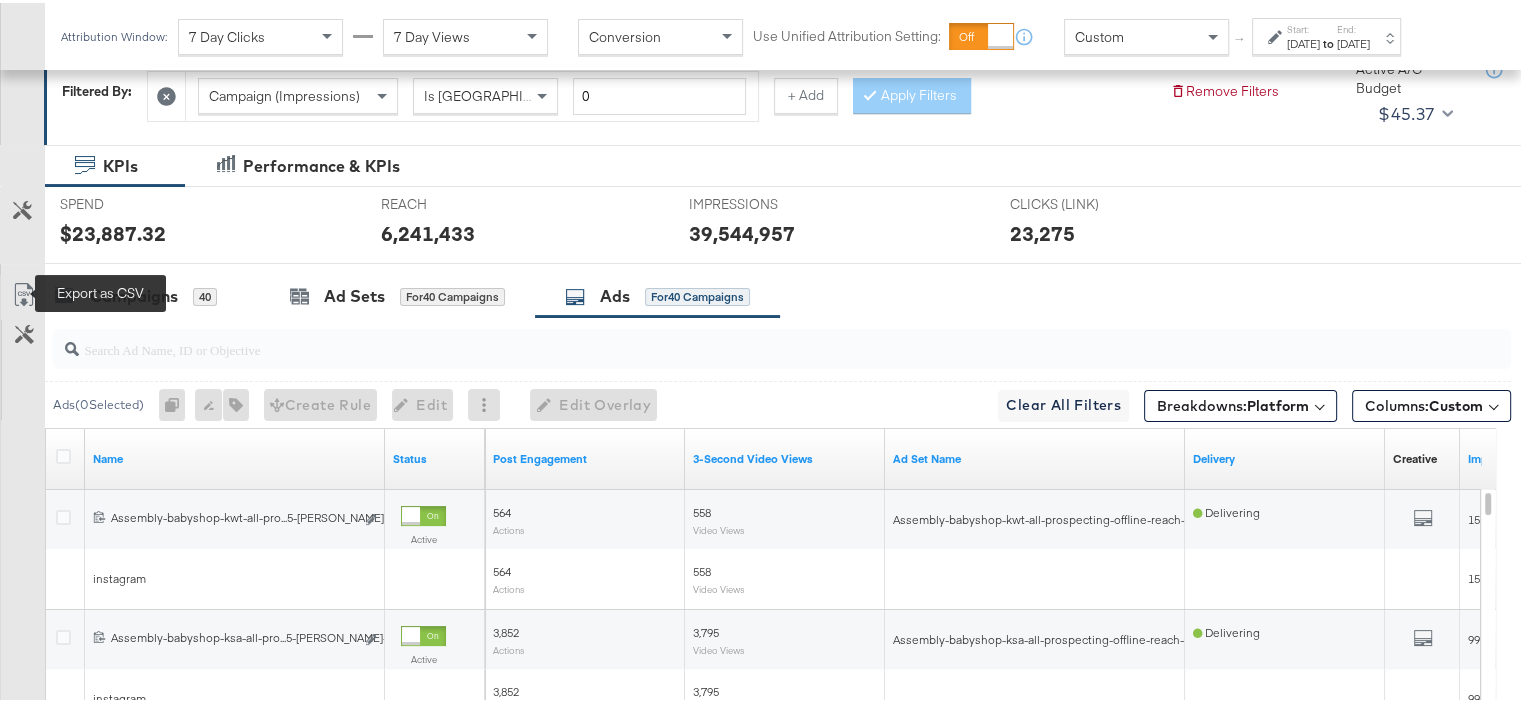 click 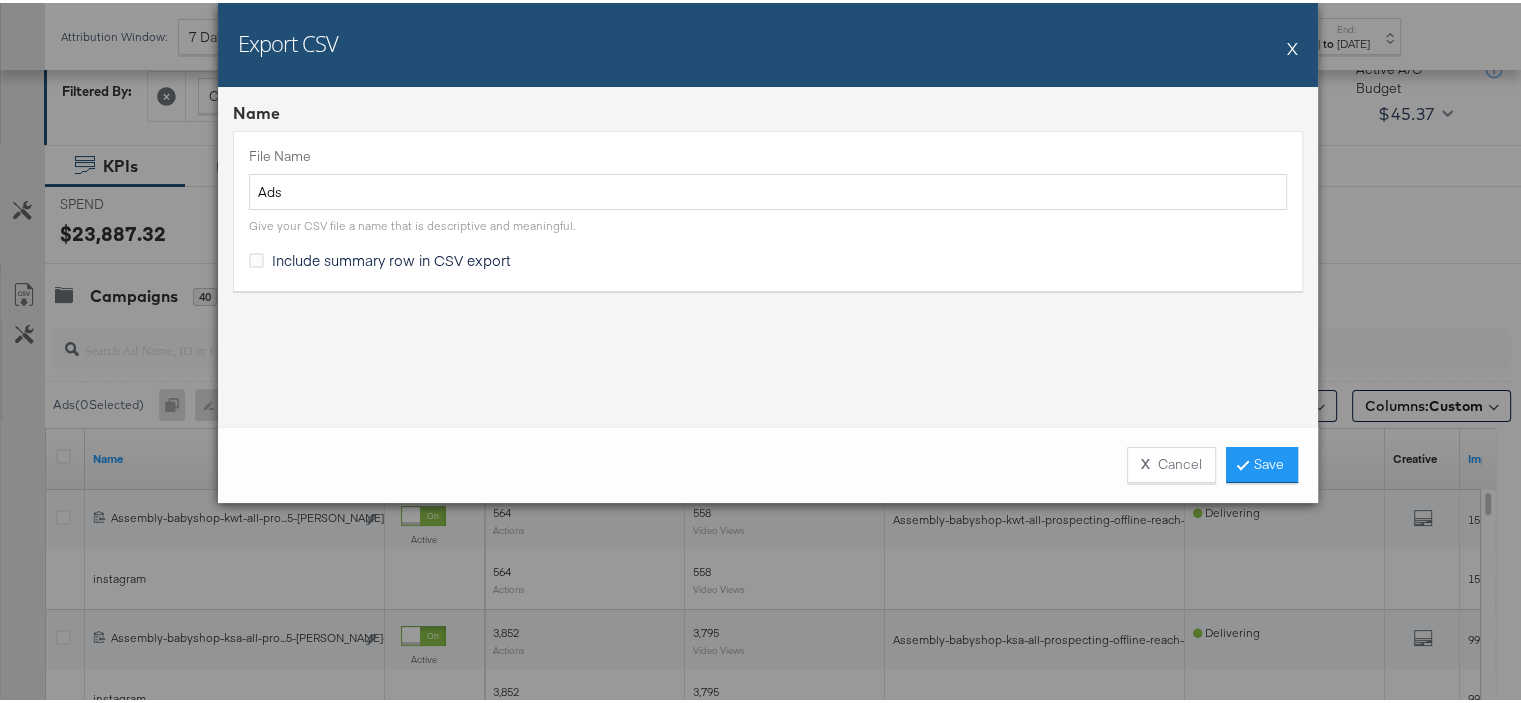 click on "Include summary row in CSV export" at bounding box center [391, 257] 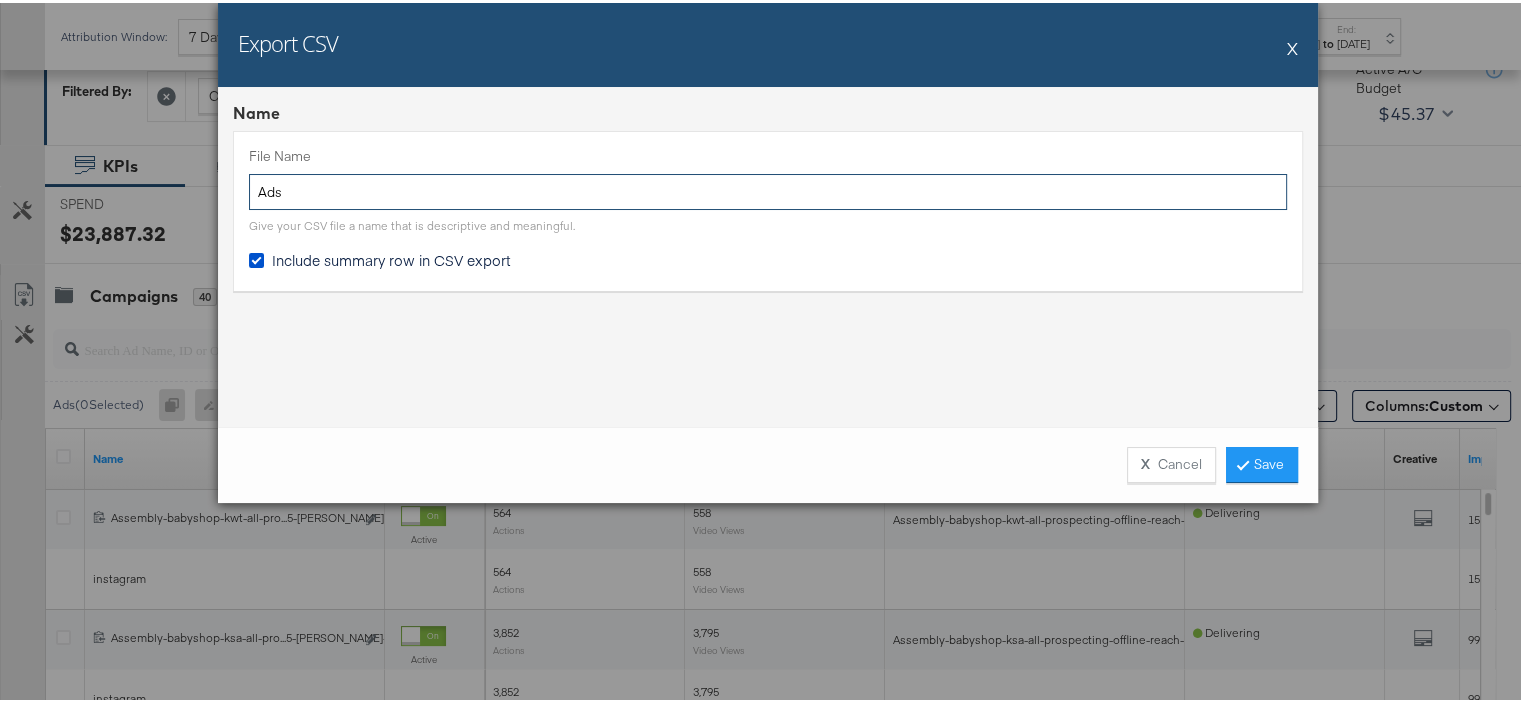 click on "Ads" at bounding box center [768, 189] 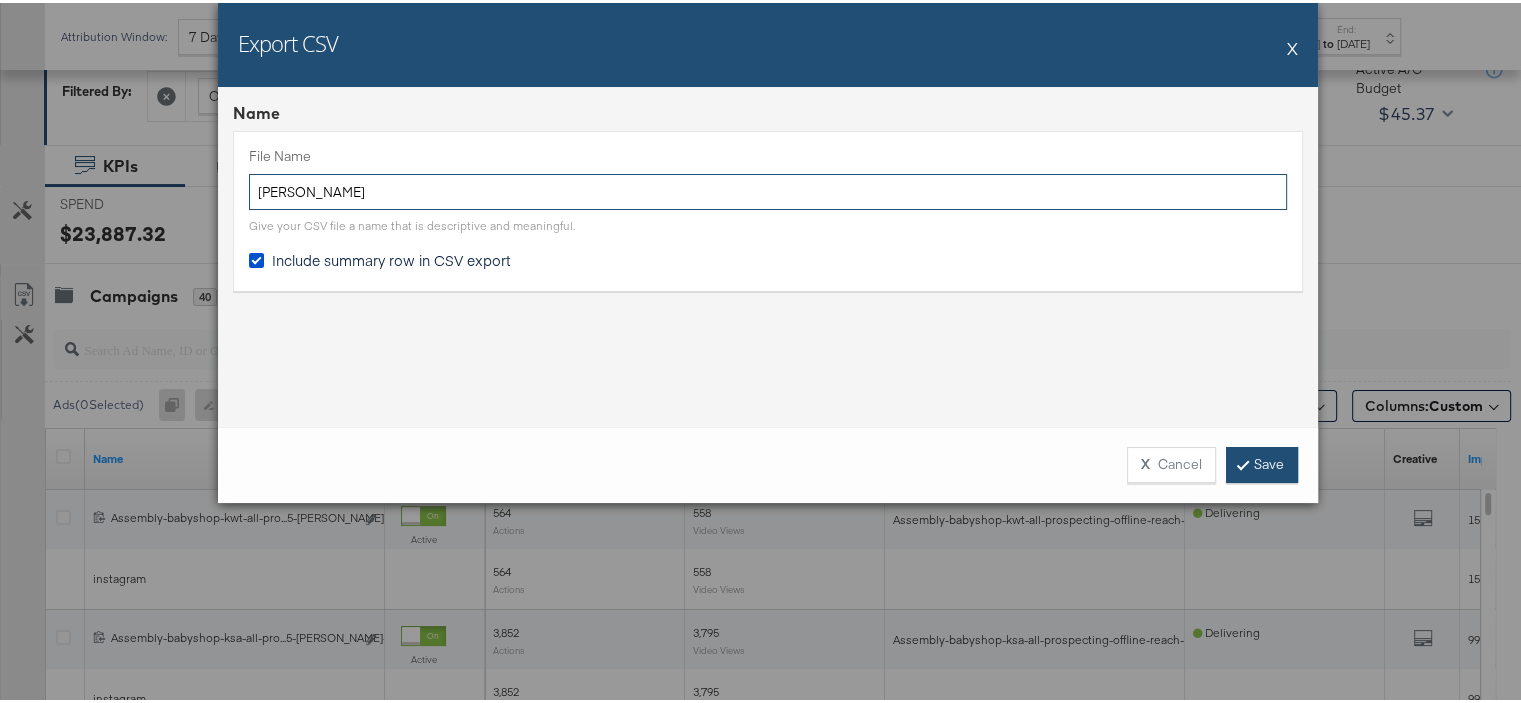 type on "Sticher" 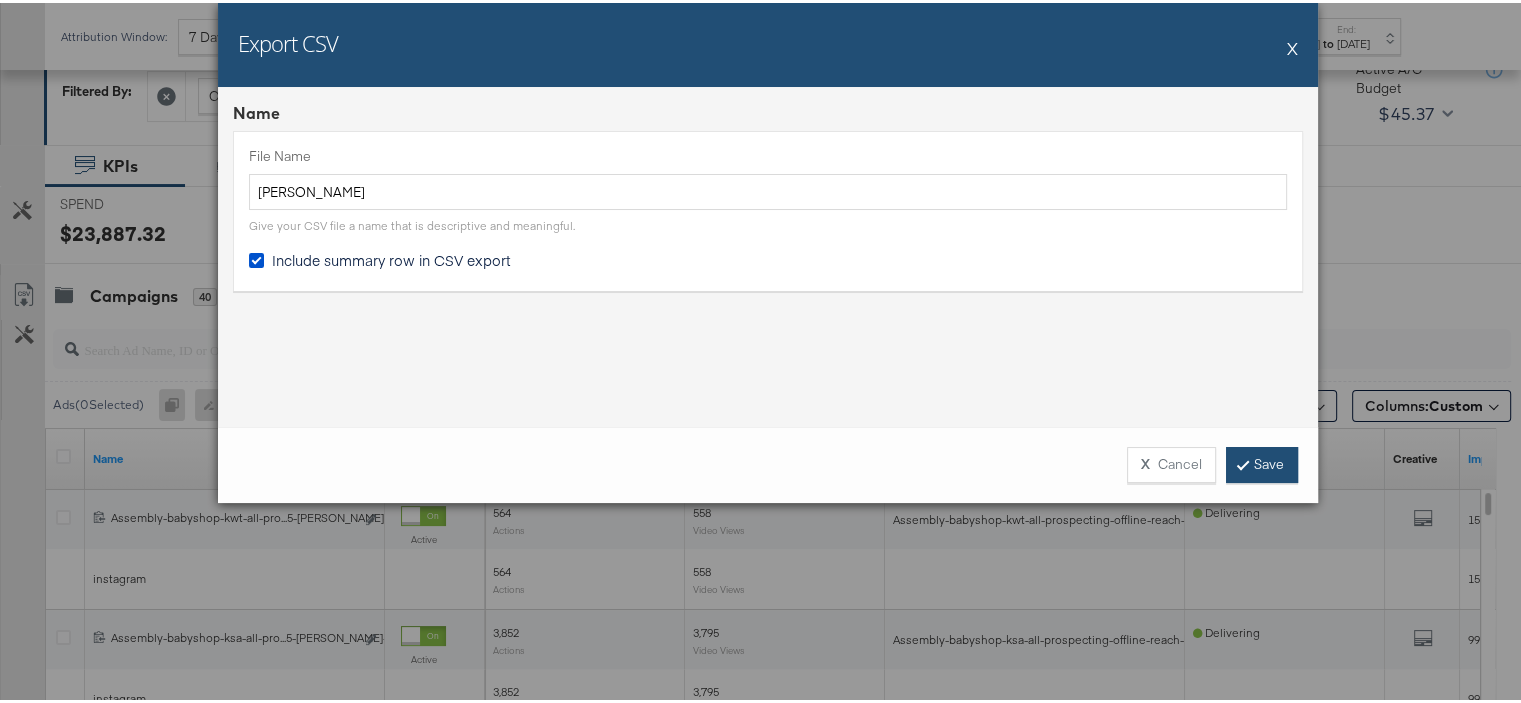 click on "Save" at bounding box center (1262, 462) 